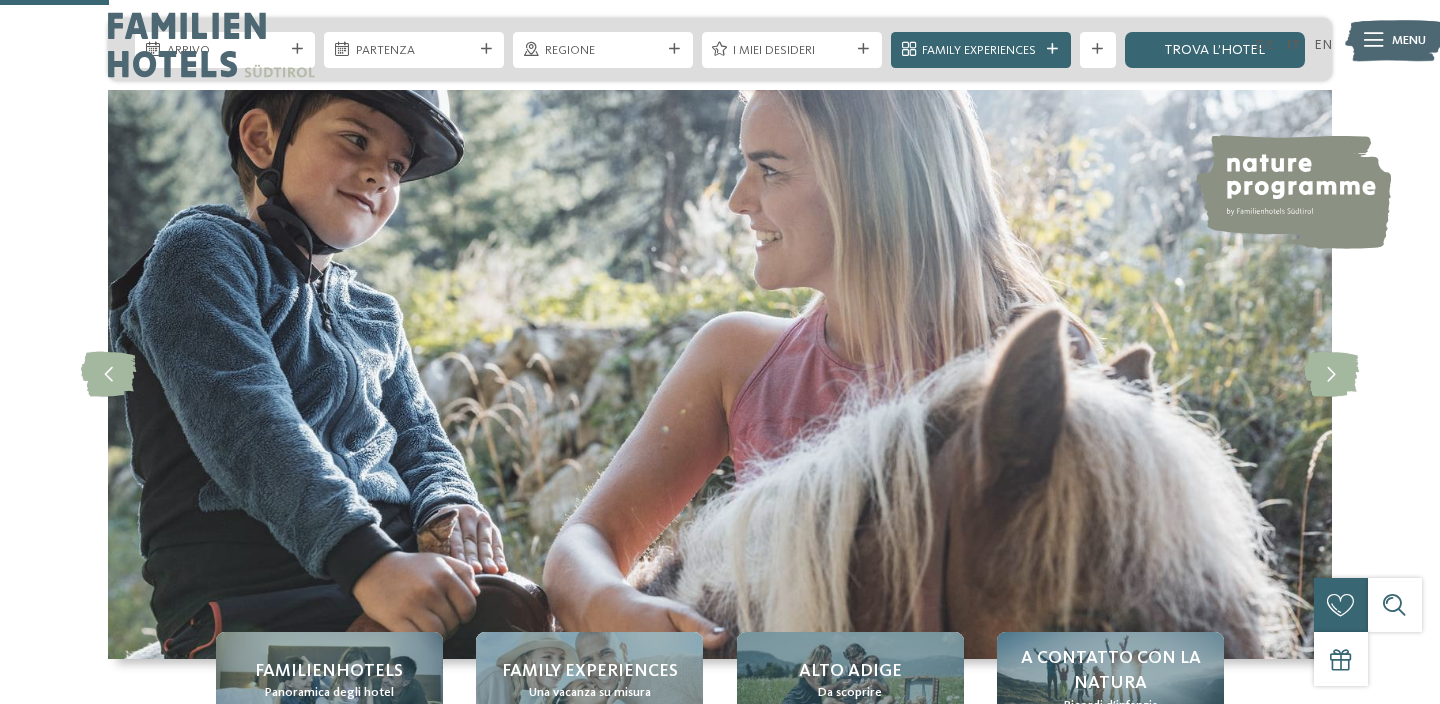 scroll, scrollTop: 440, scrollLeft: 0, axis: vertical 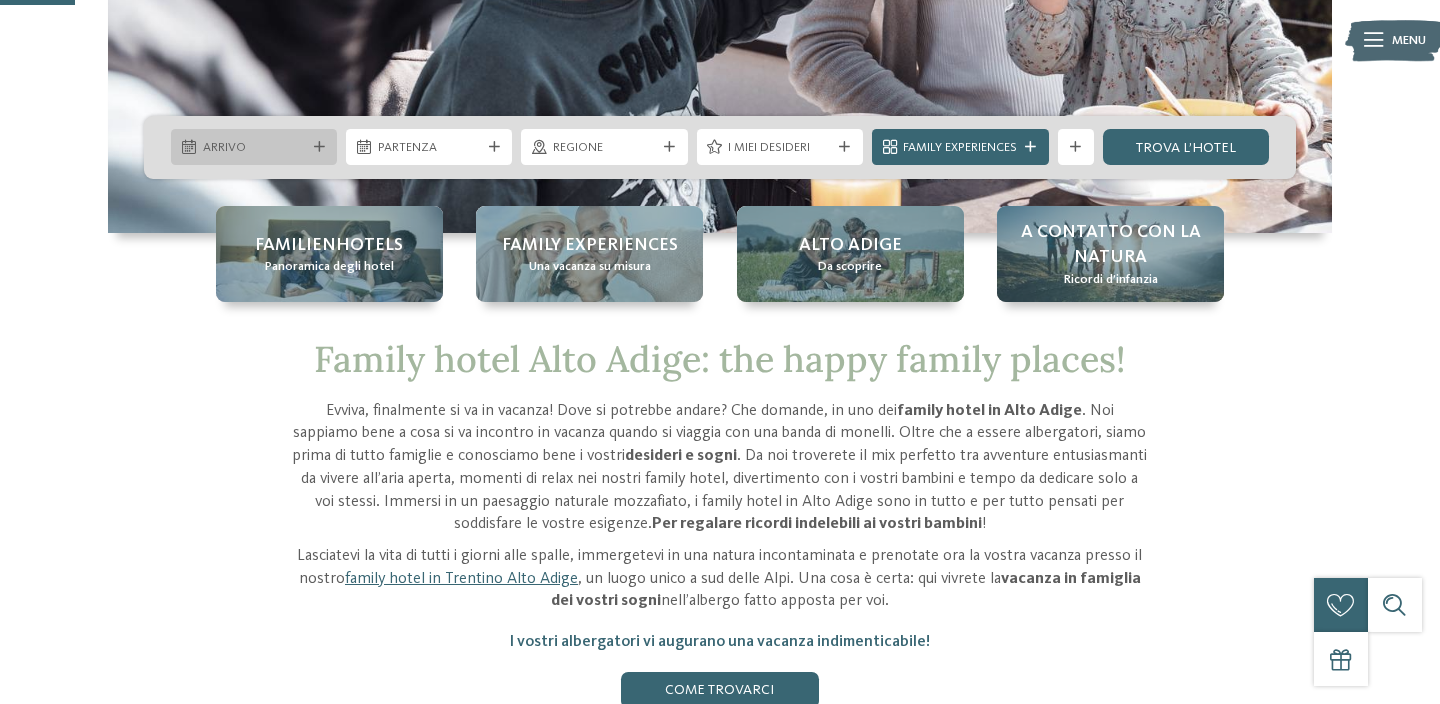 click on "Arrivo" at bounding box center [254, 147] 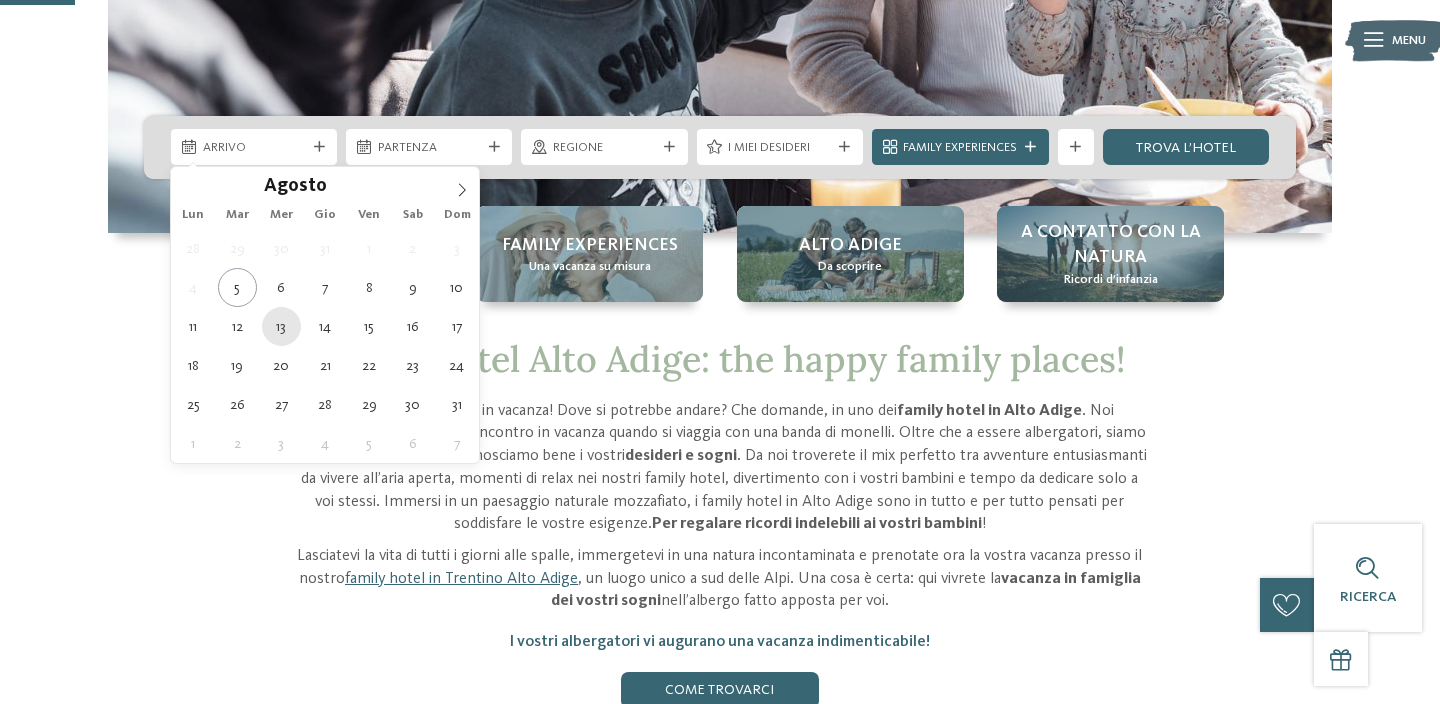 type on "13.08.2025" 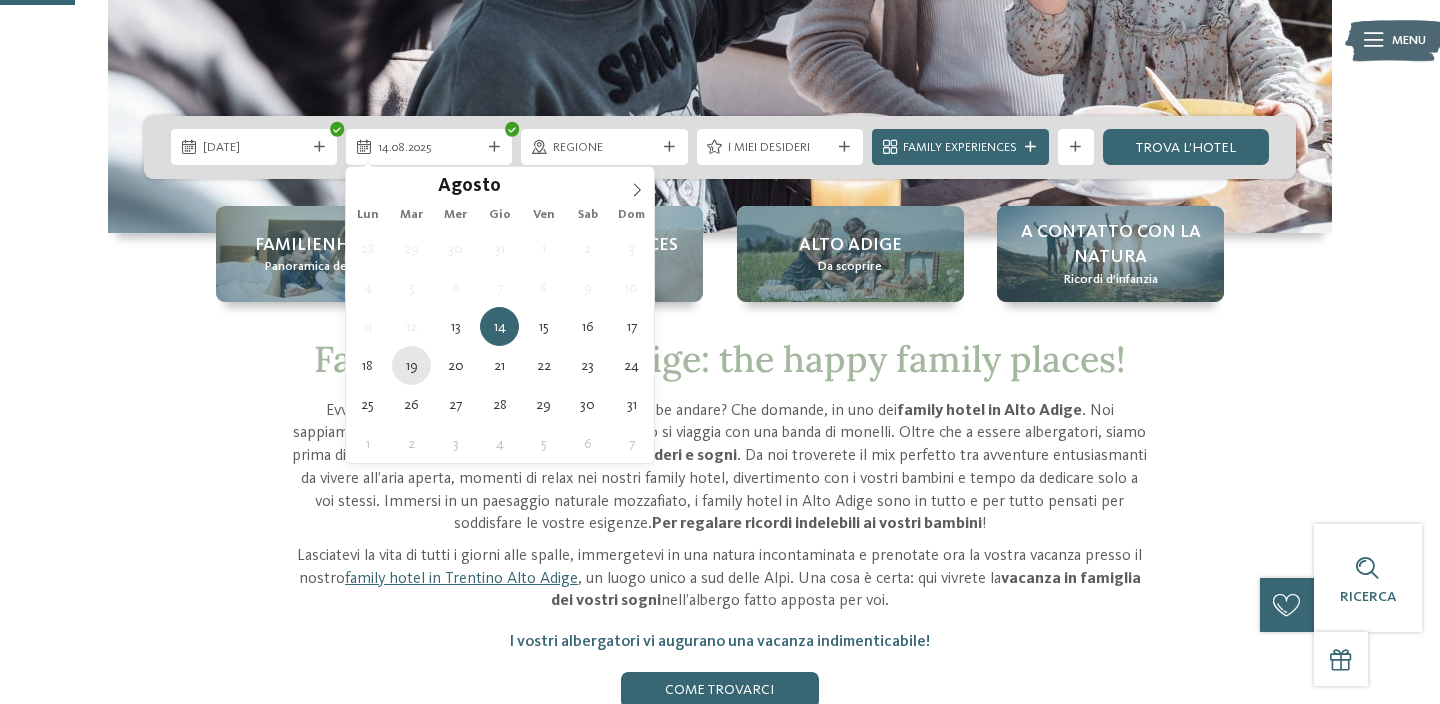 type on "19.08.2025" 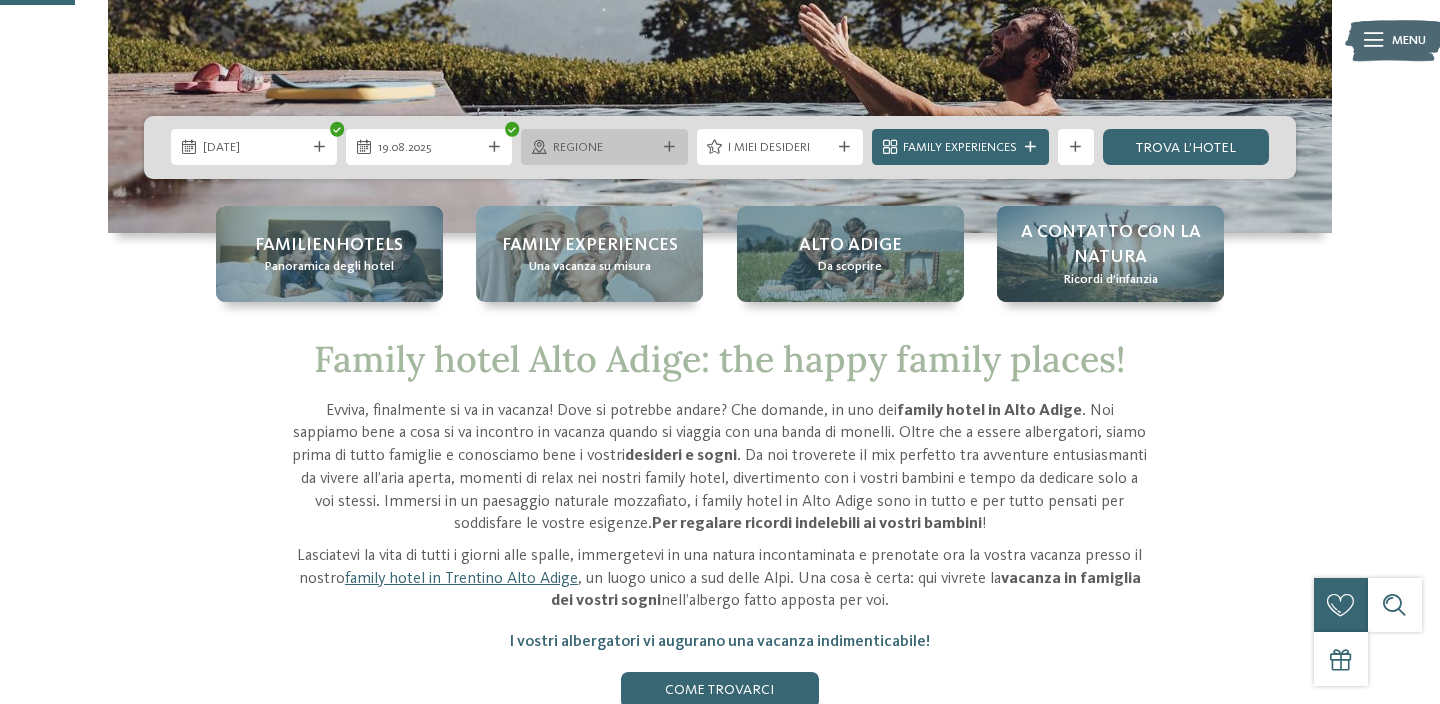 click on "Regione" at bounding box center [604, 147] 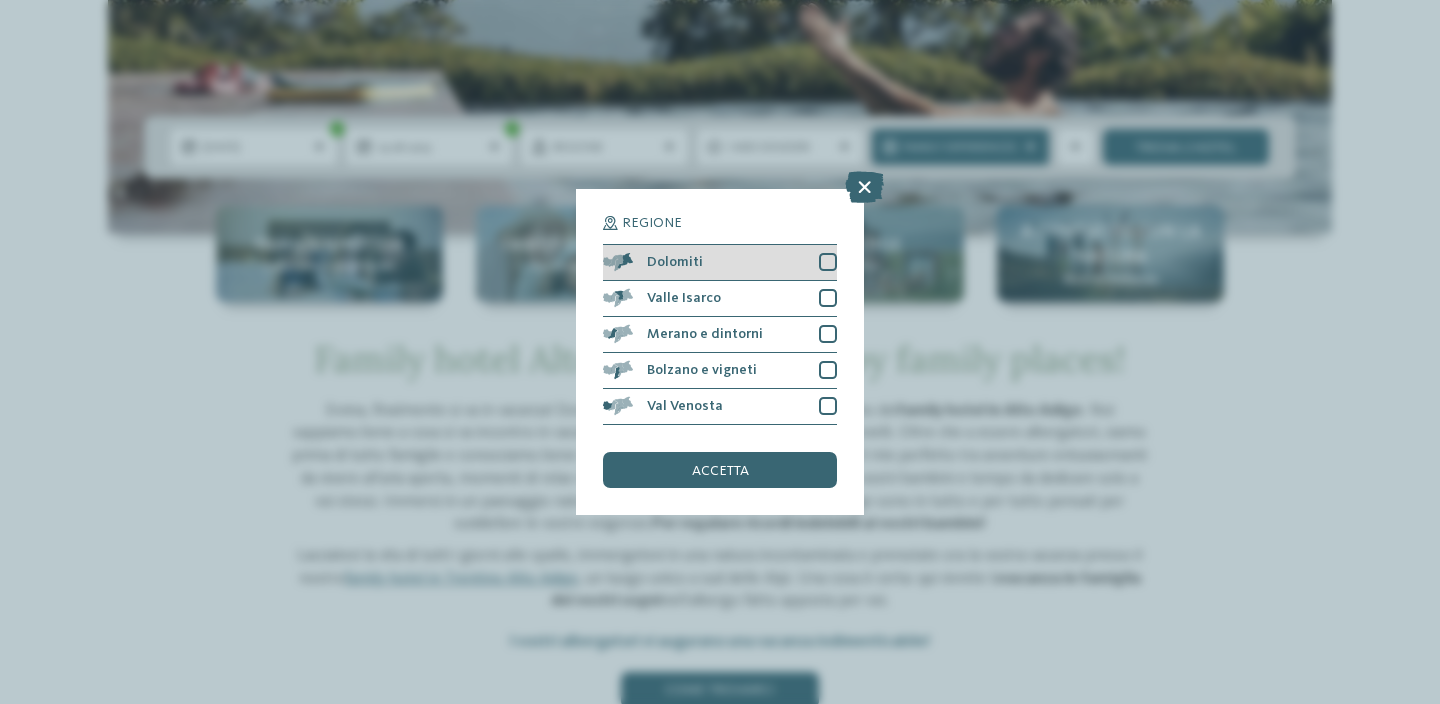 click on "Dolomiti" at bounding box center (720, 263) 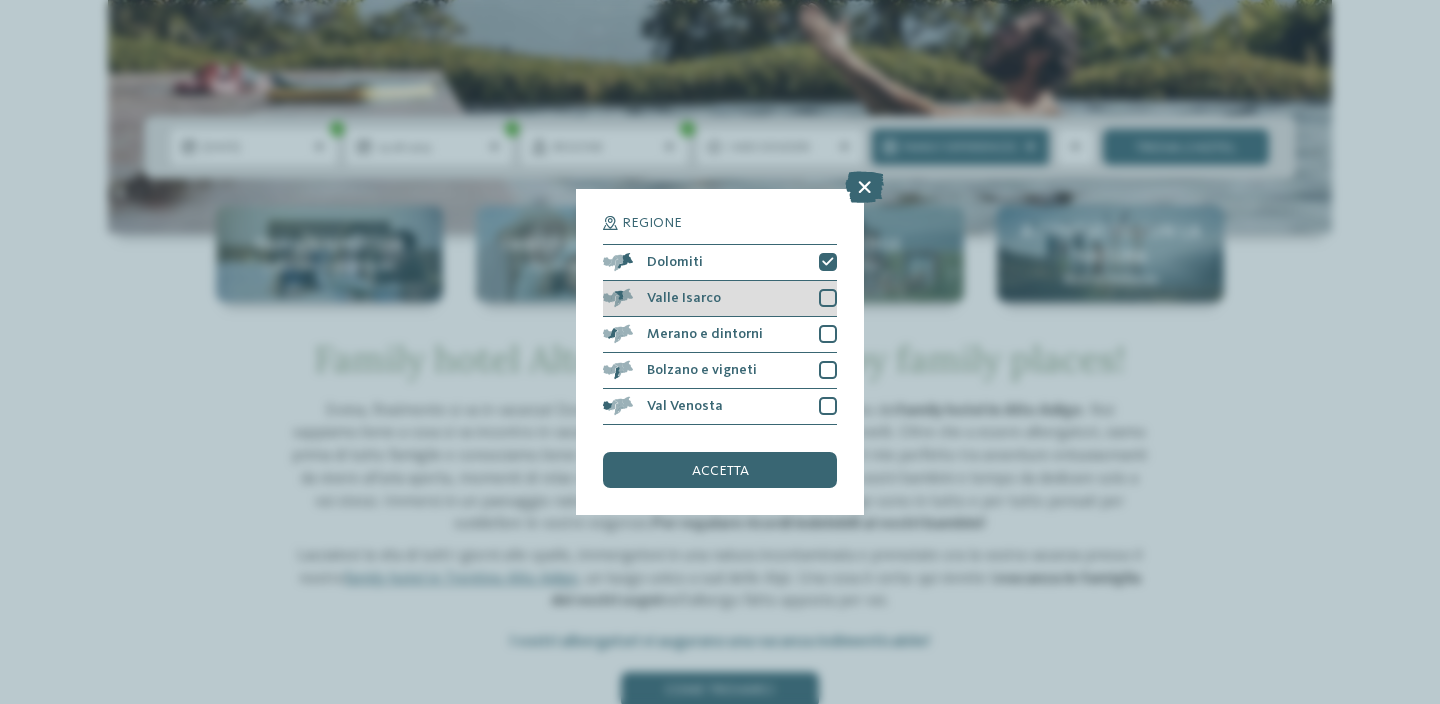 click on "Valle Isarco" at bounding box center (720, 299) 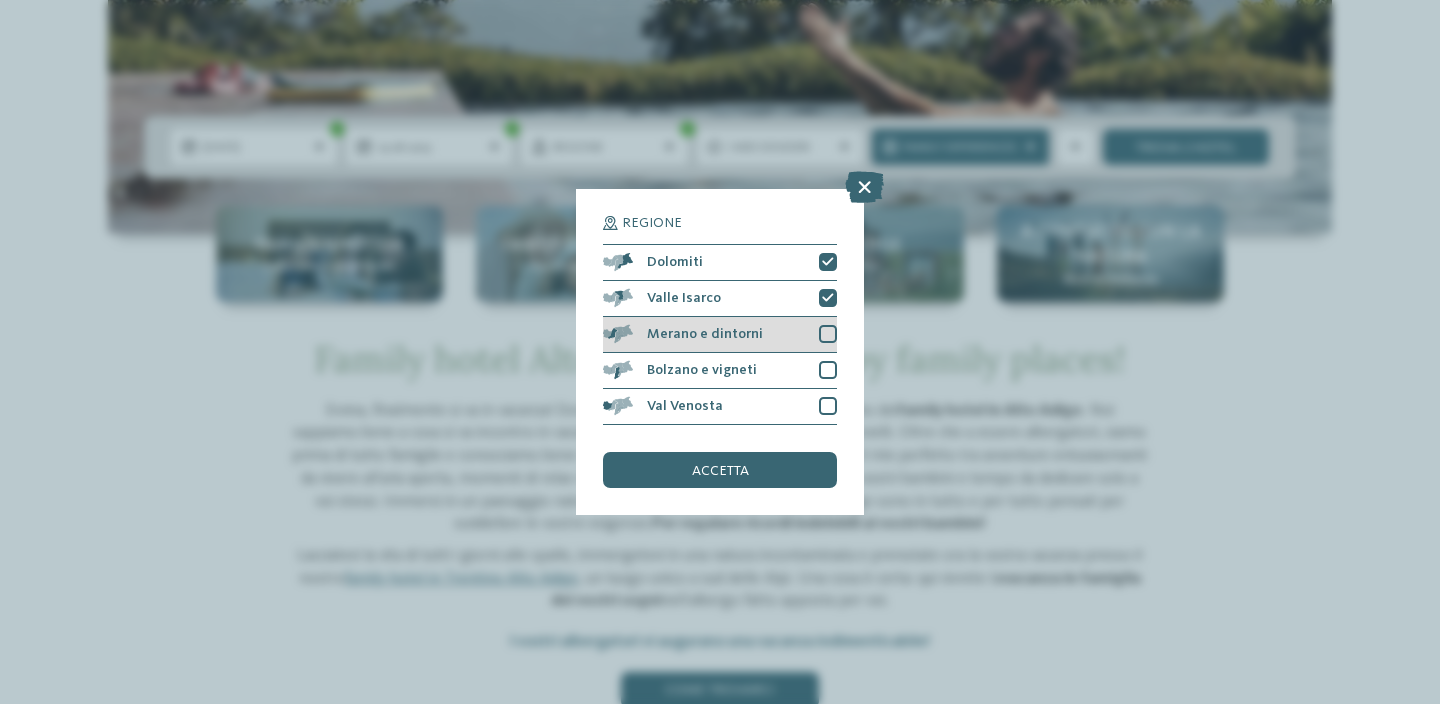 click on "Merano e dintorni" at bounding box center (705, 334) 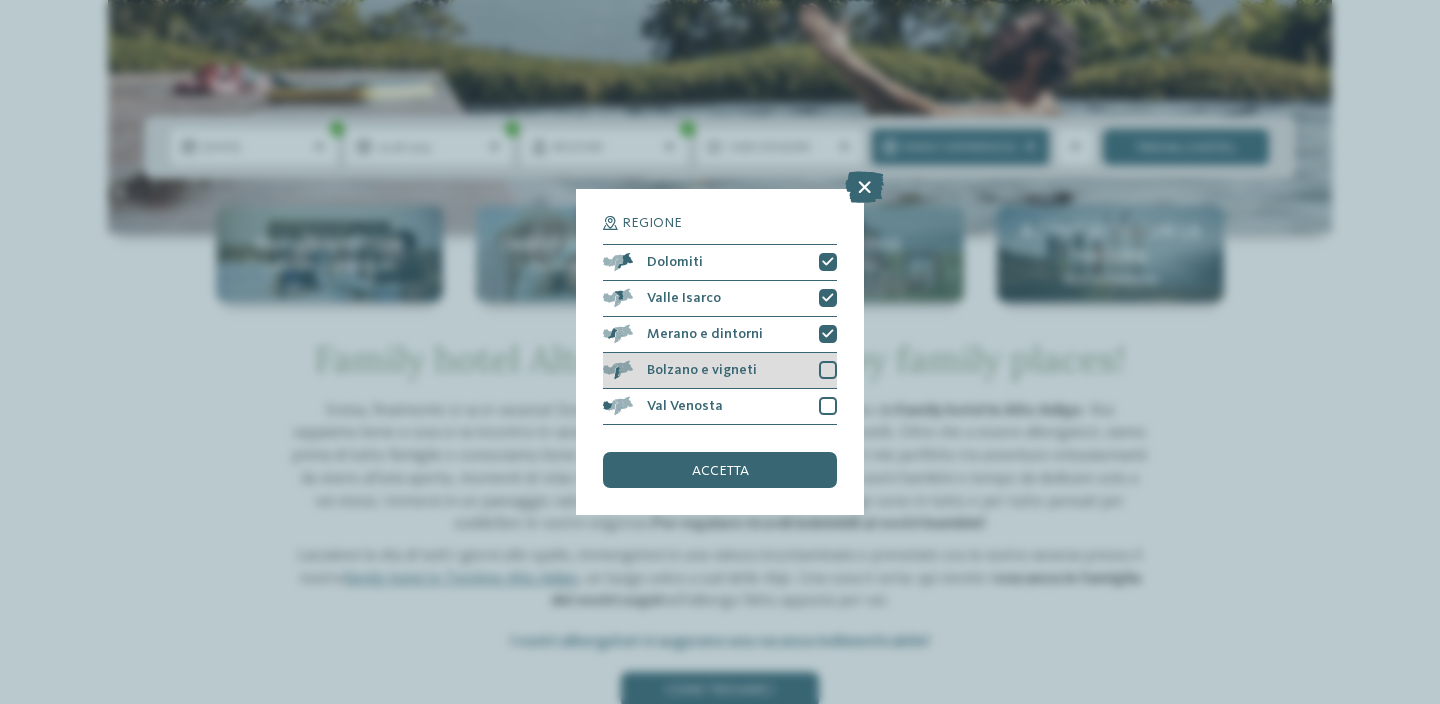 click on "Bolzano e vigneti" at bounding box center [720, 371] 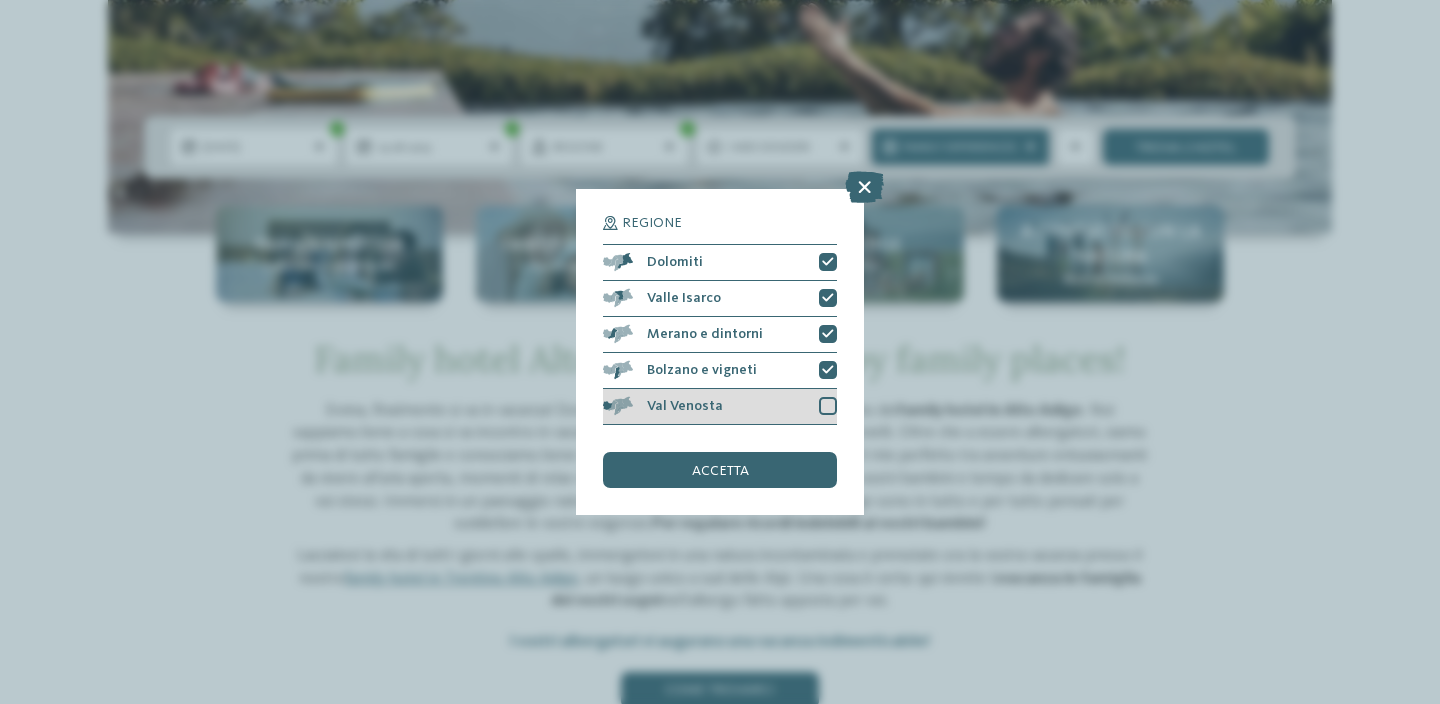 click on "Val Venosta" at bounding box center [685, 406] 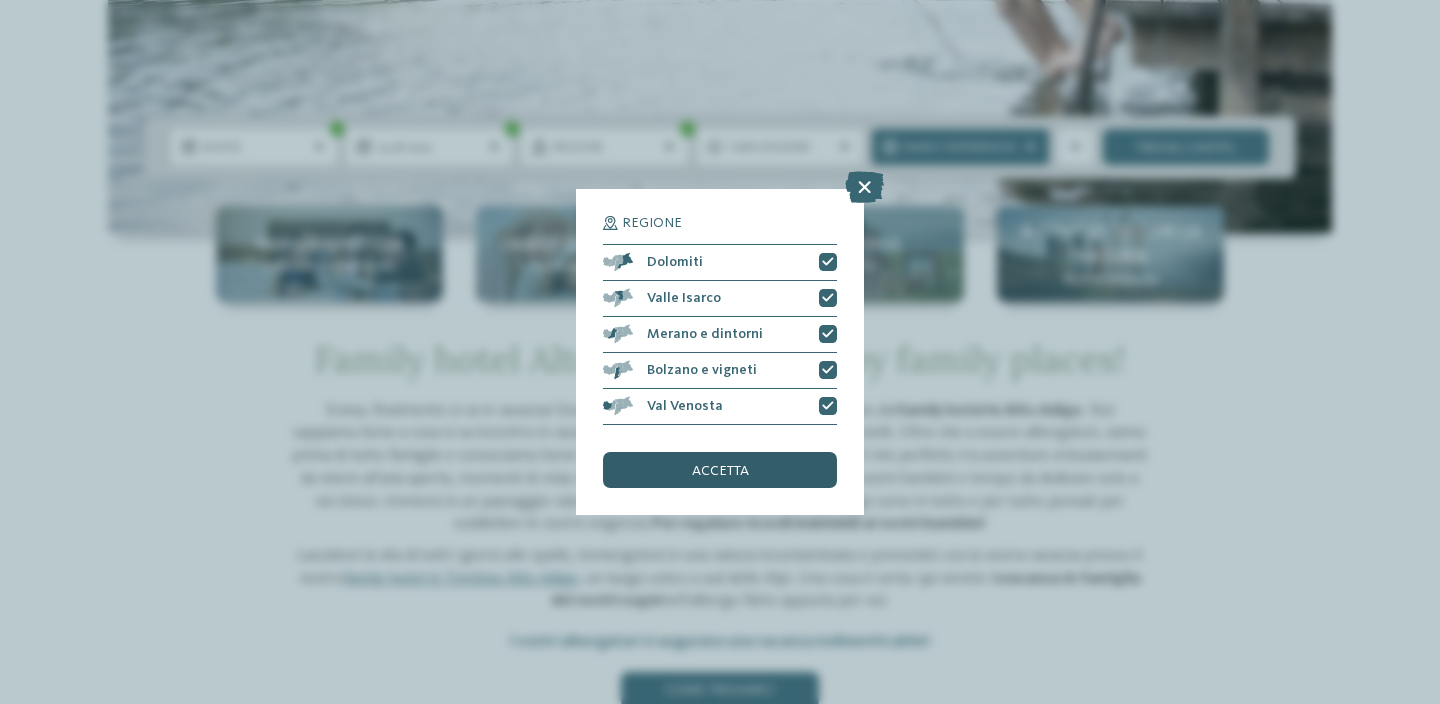click on "accetta" at bounding box center [720, 471] 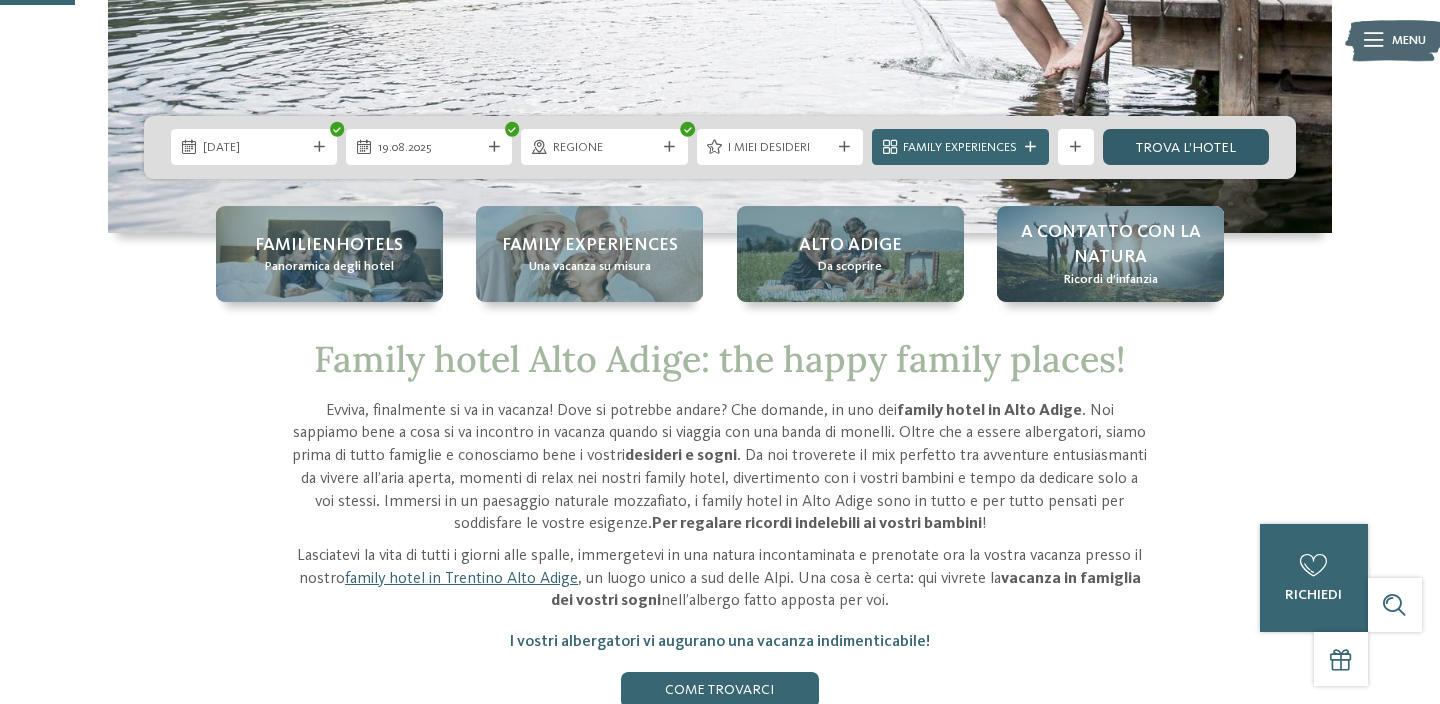 click on "trova l’hotel" at bounding box center [1186, 147] 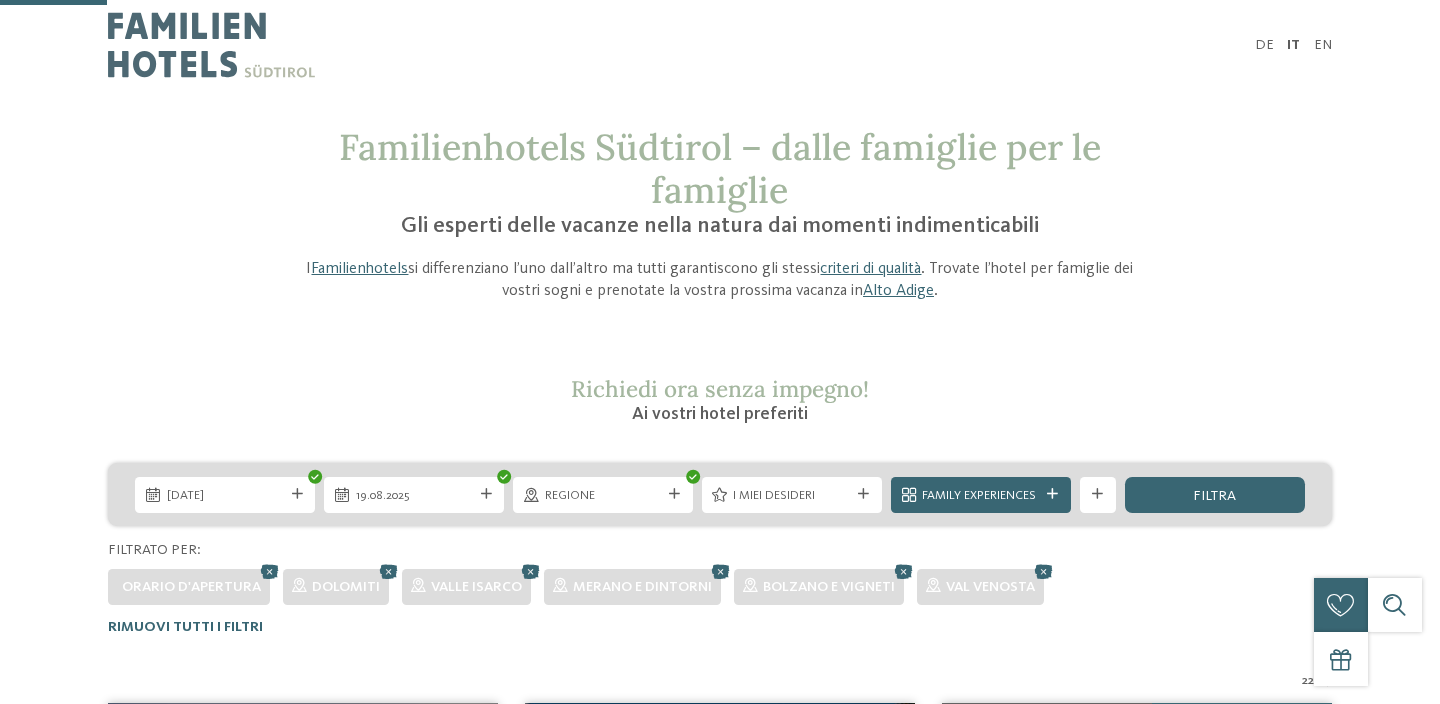 scroll, scrollTop: 579, scrollLeft: 0, axis: vertical 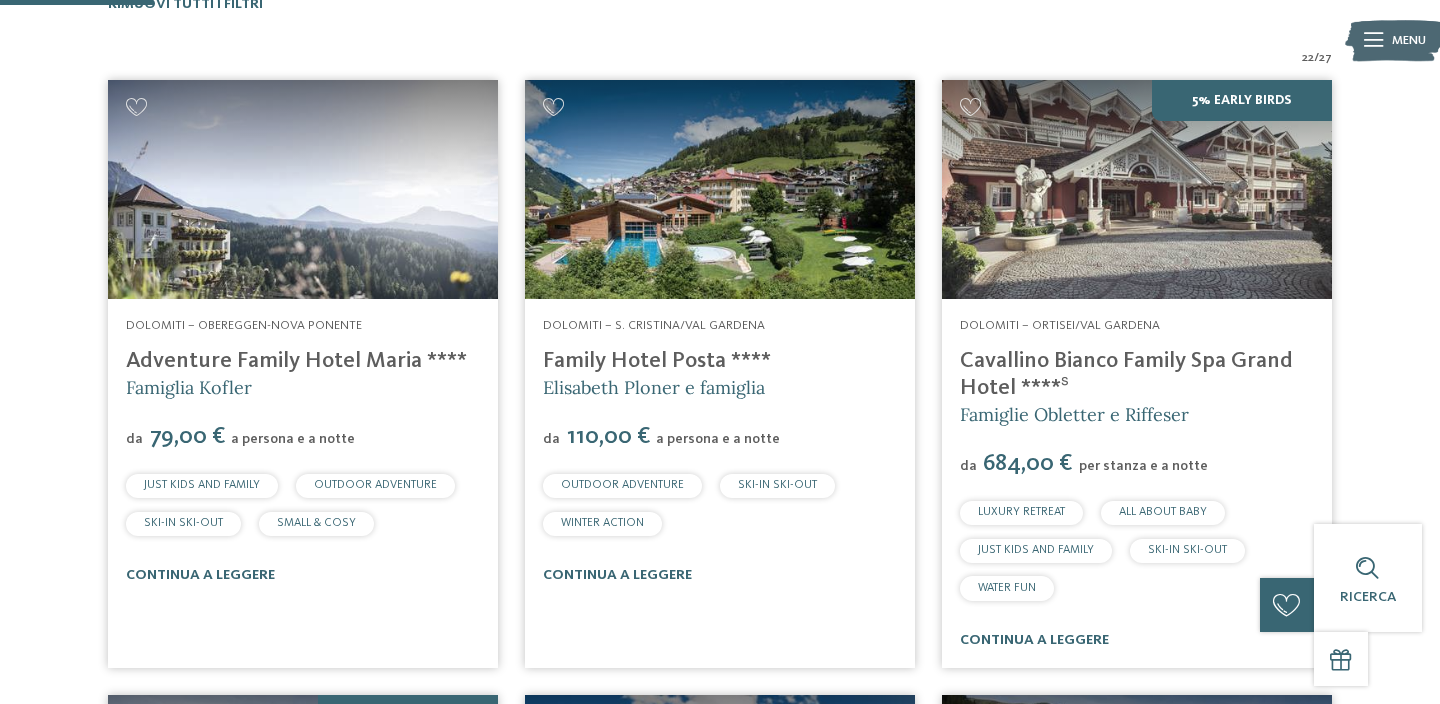click on "Adventure Family Hotel Maria ****" at bounding box center [296, 361] 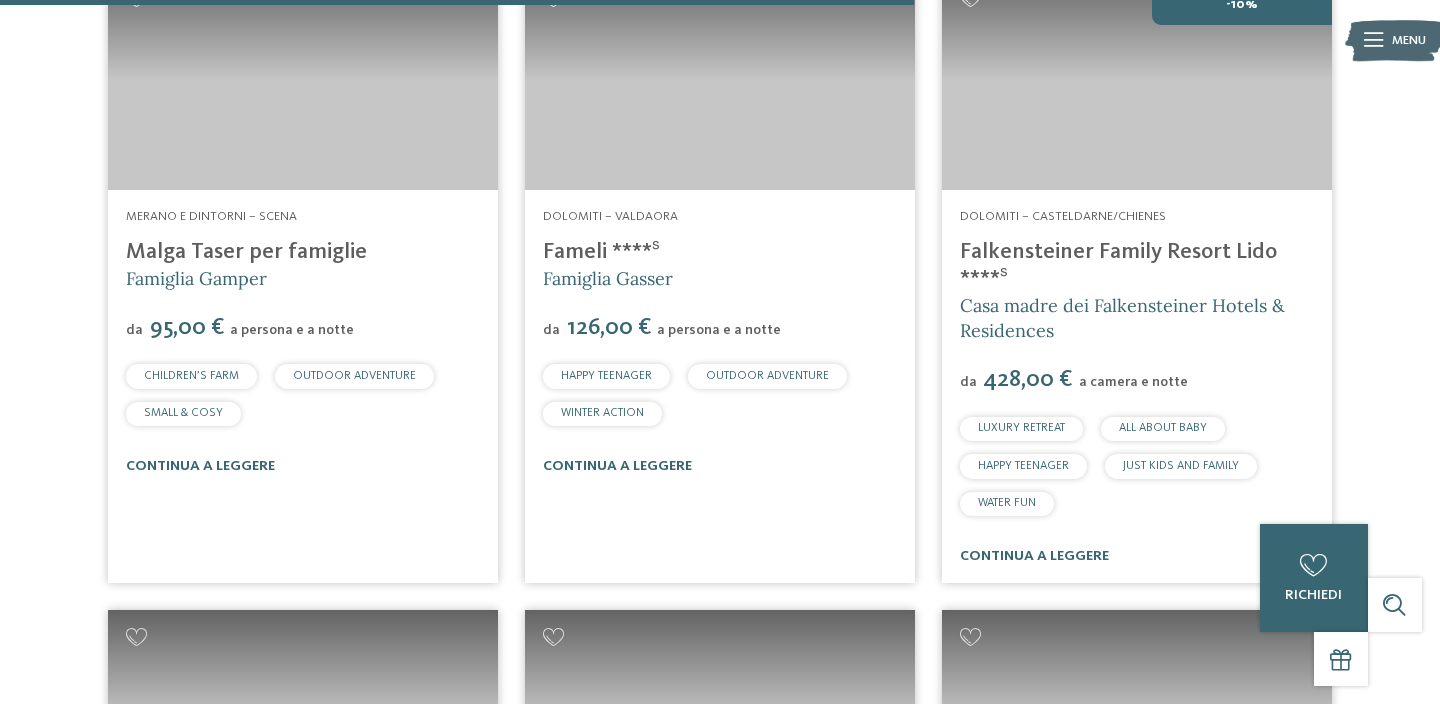 scroll, scrollTop: 3727, scrollLeft: 0, axis: vertical 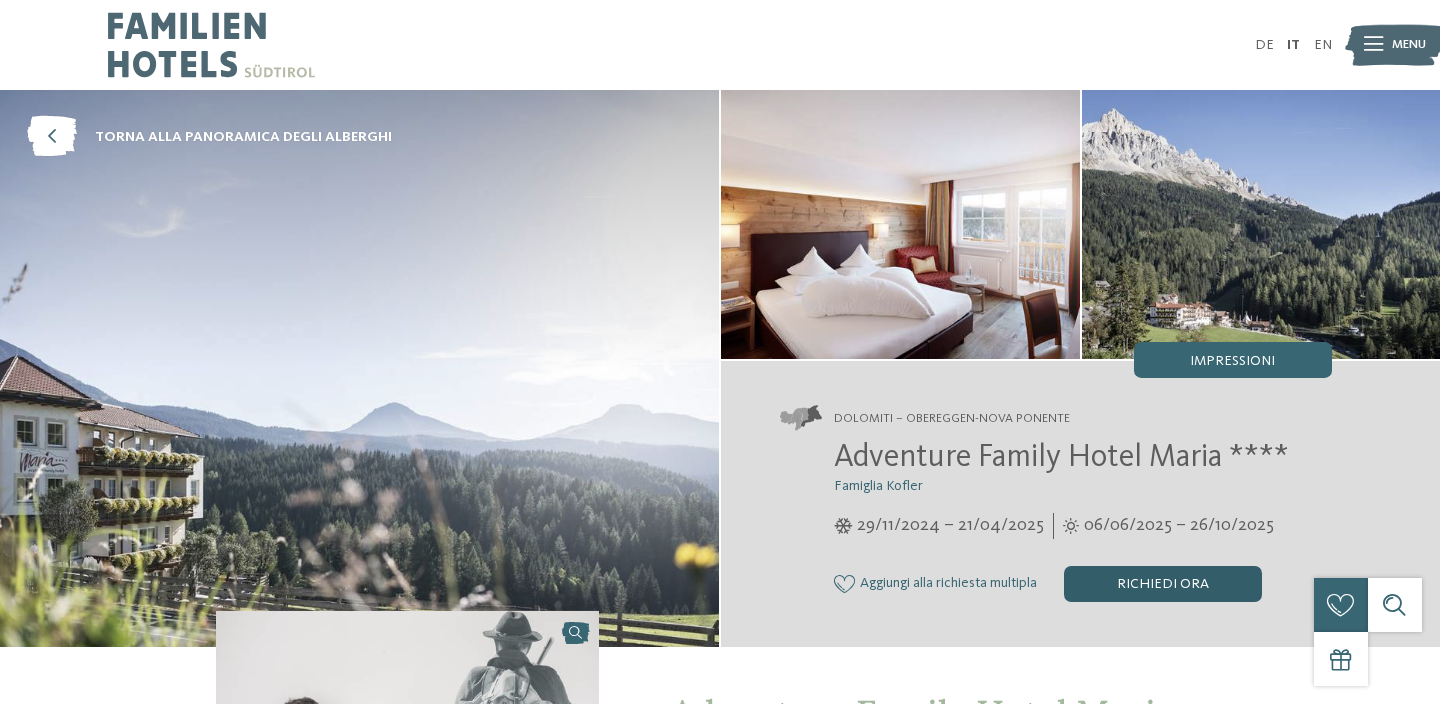 click on "Richiedi ora" at bounding box center [1163, 584] 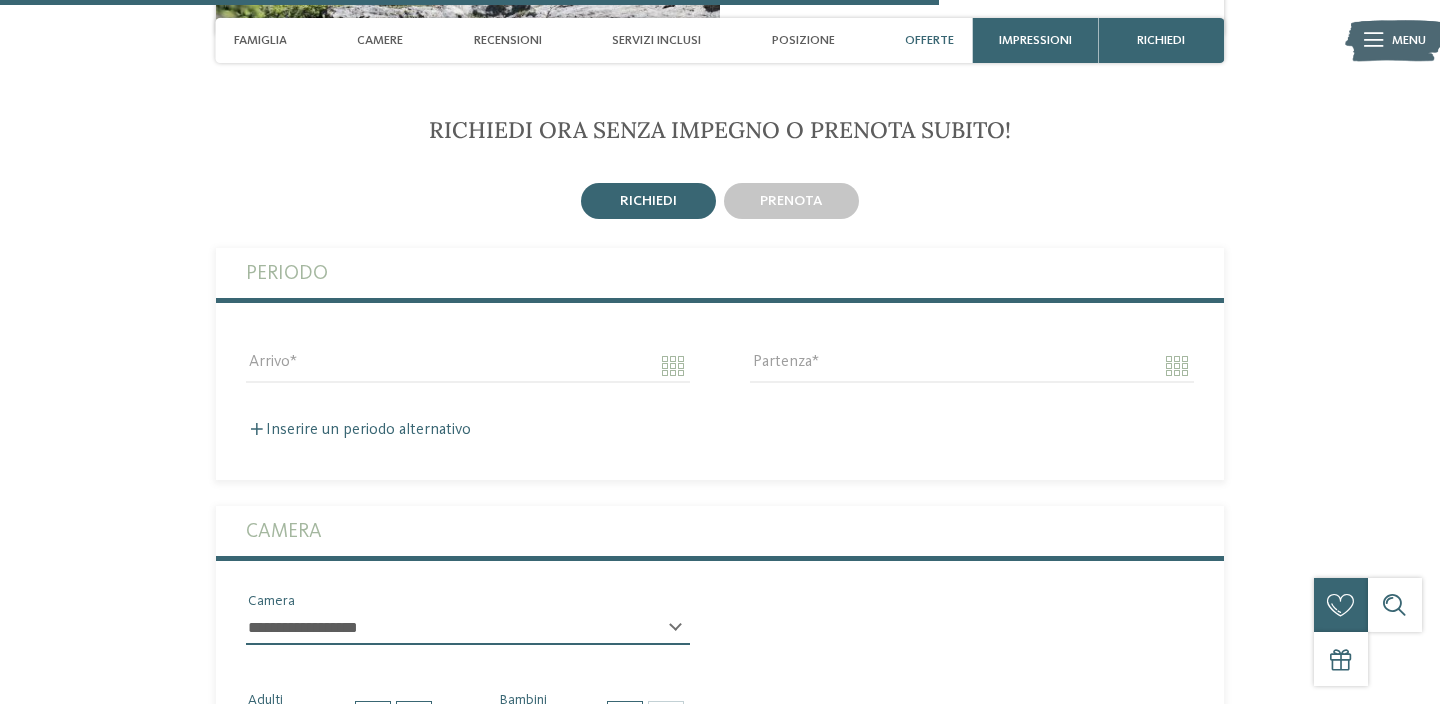scroll, scrollTop: 3595, scrollLeft: 0, axis: vertical 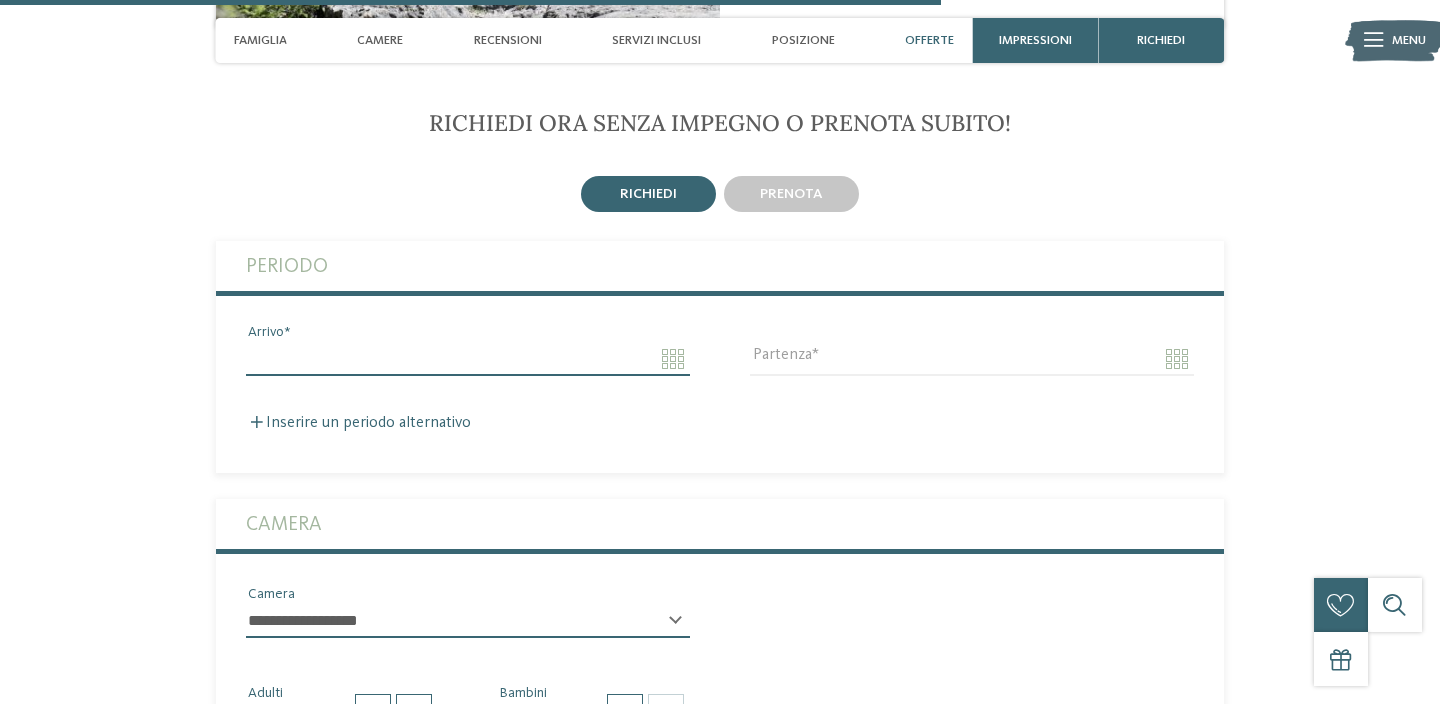 click on "Arrivo" at bounding box center (468, 359) 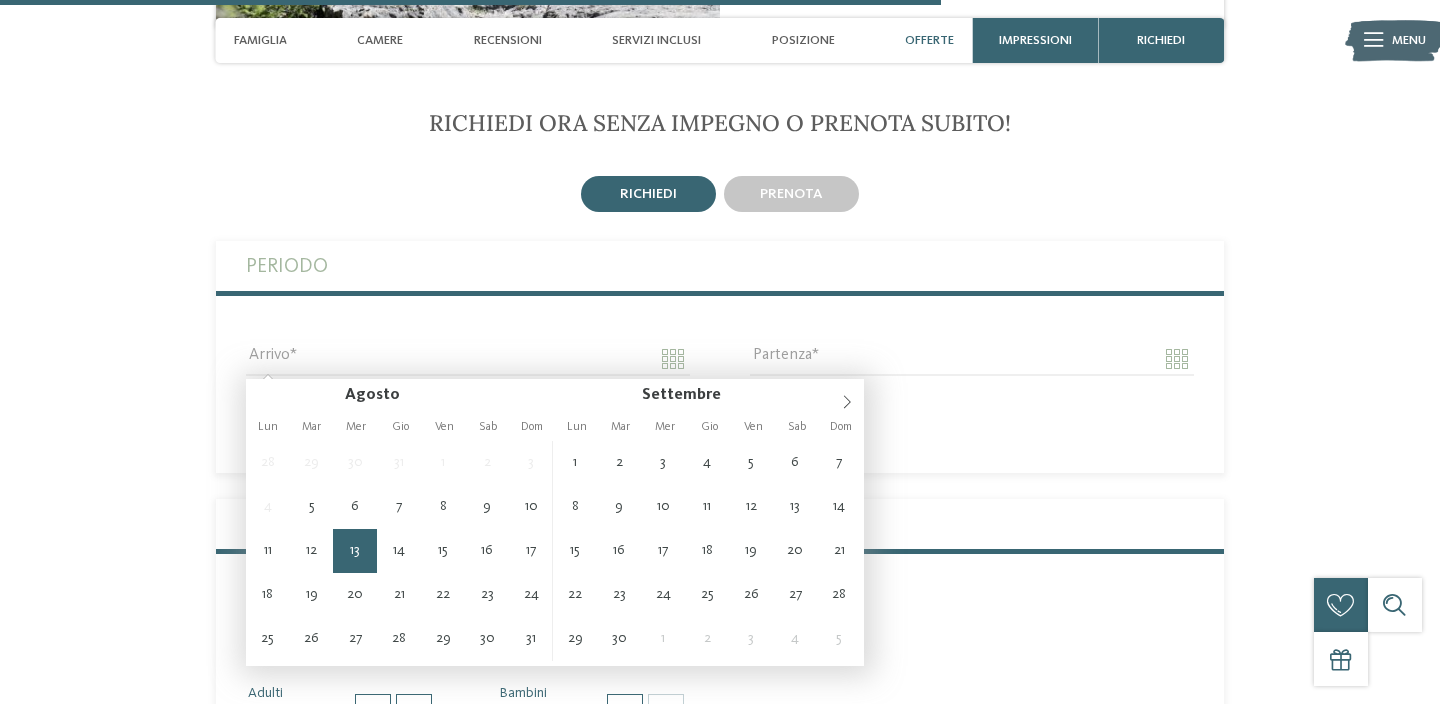 type on "**********" 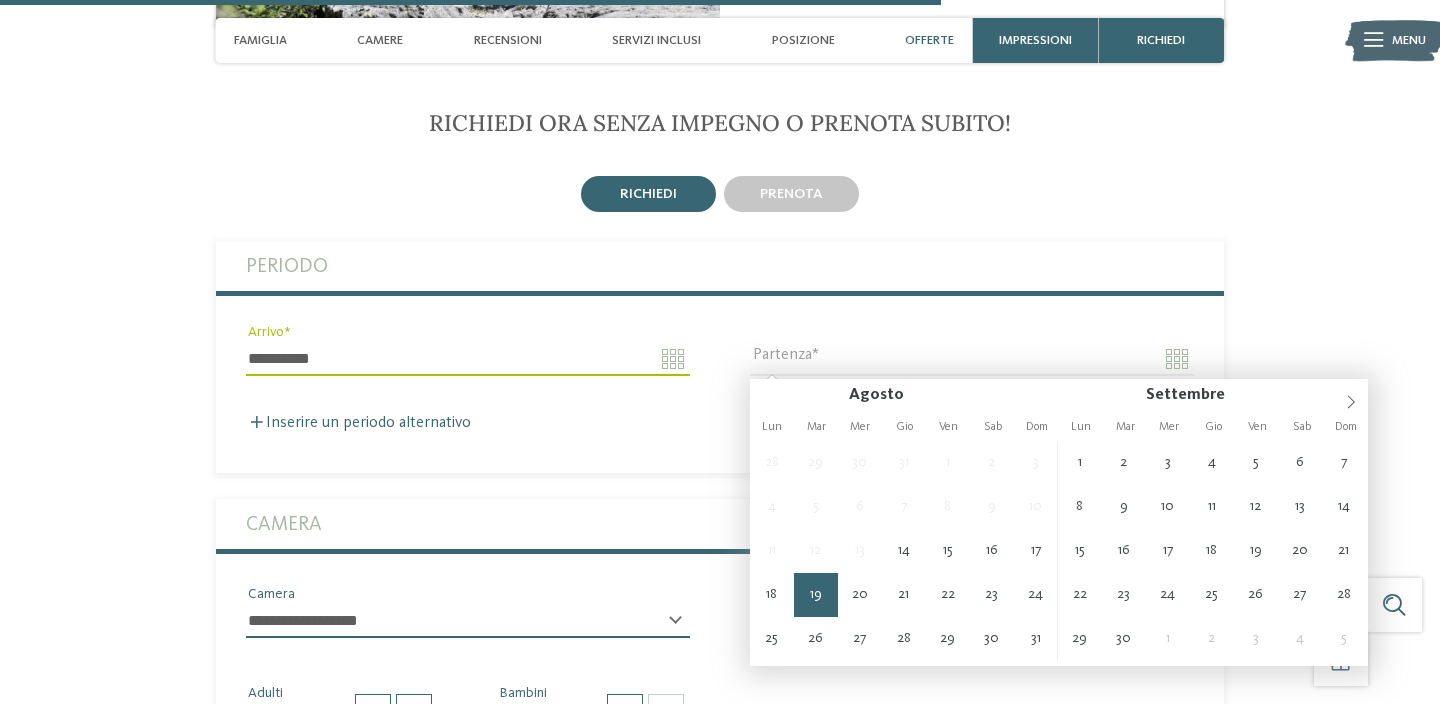 type on "**********" 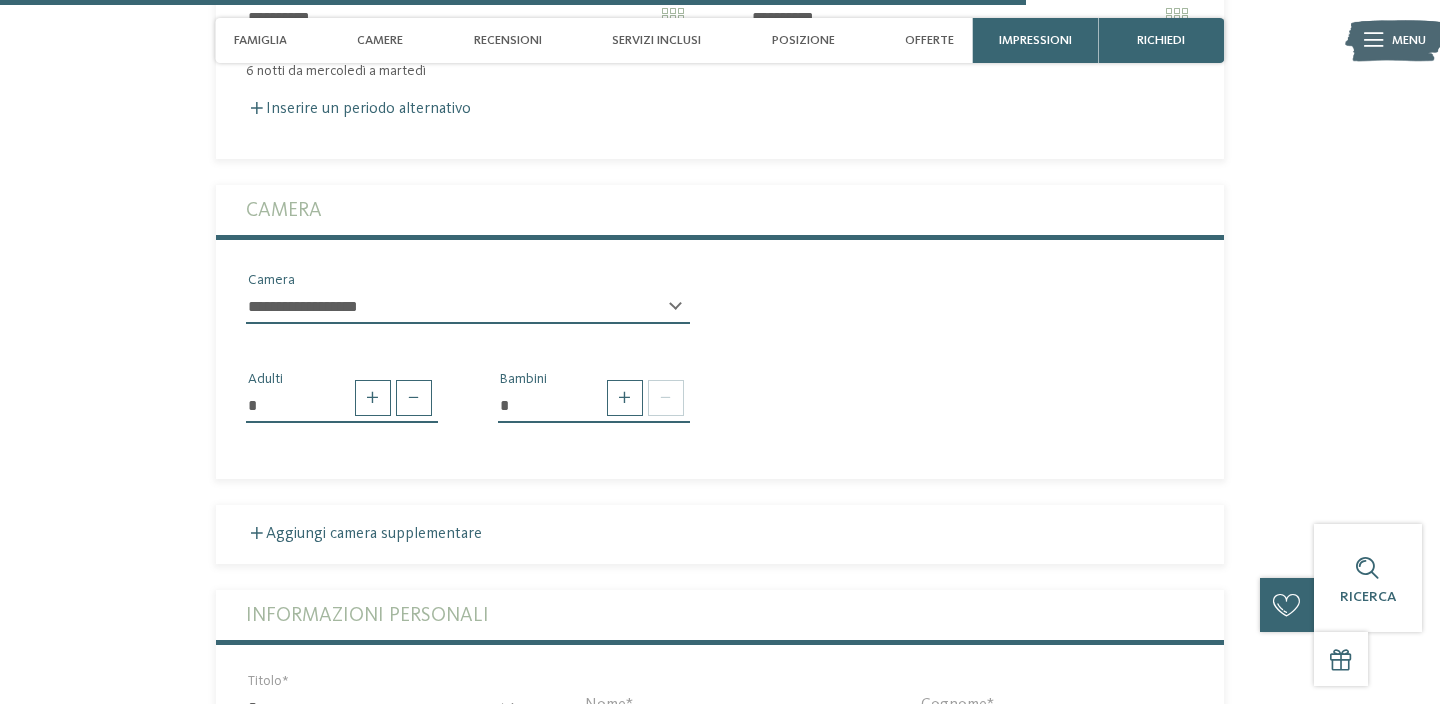 scroll, scrollTop: 3938, scrollLeft: 0, axis: vertical 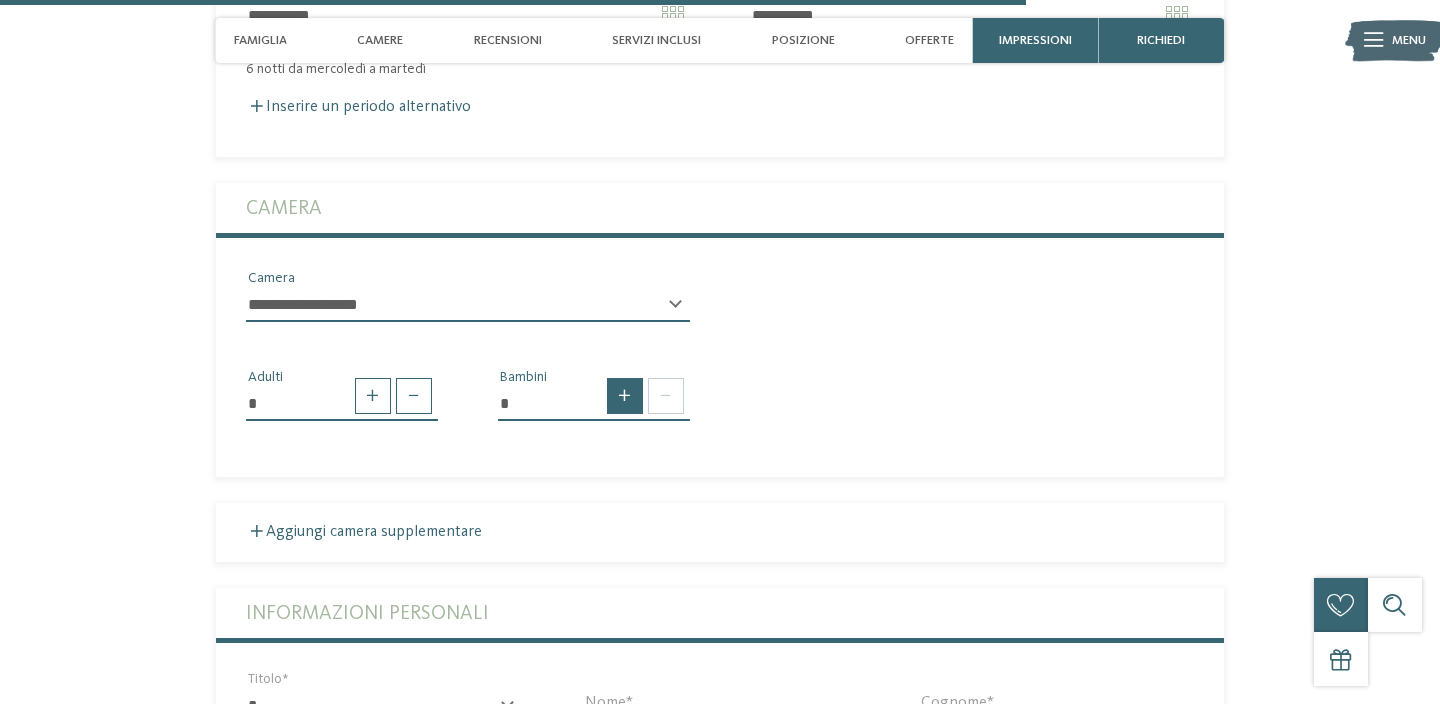 click at bounding box center [625, 396] 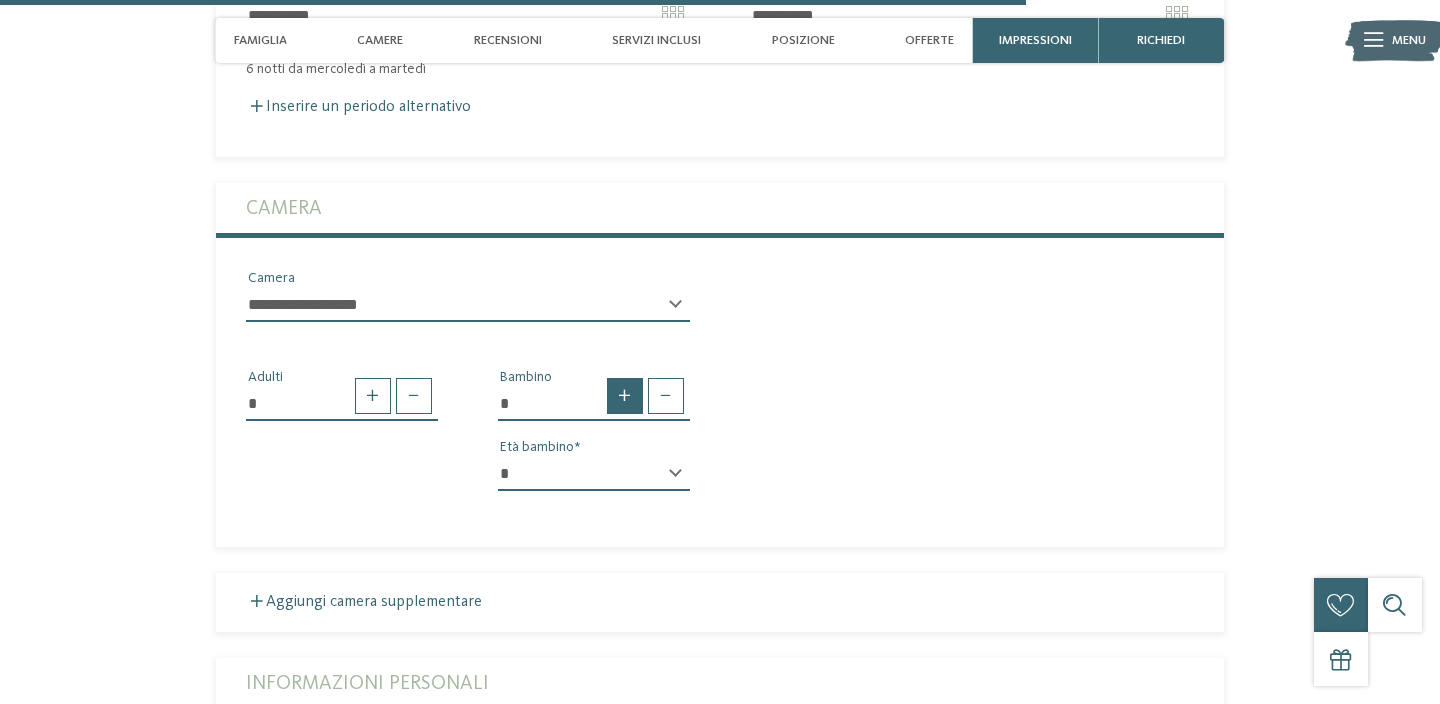 click at bounding box center [625, 396] 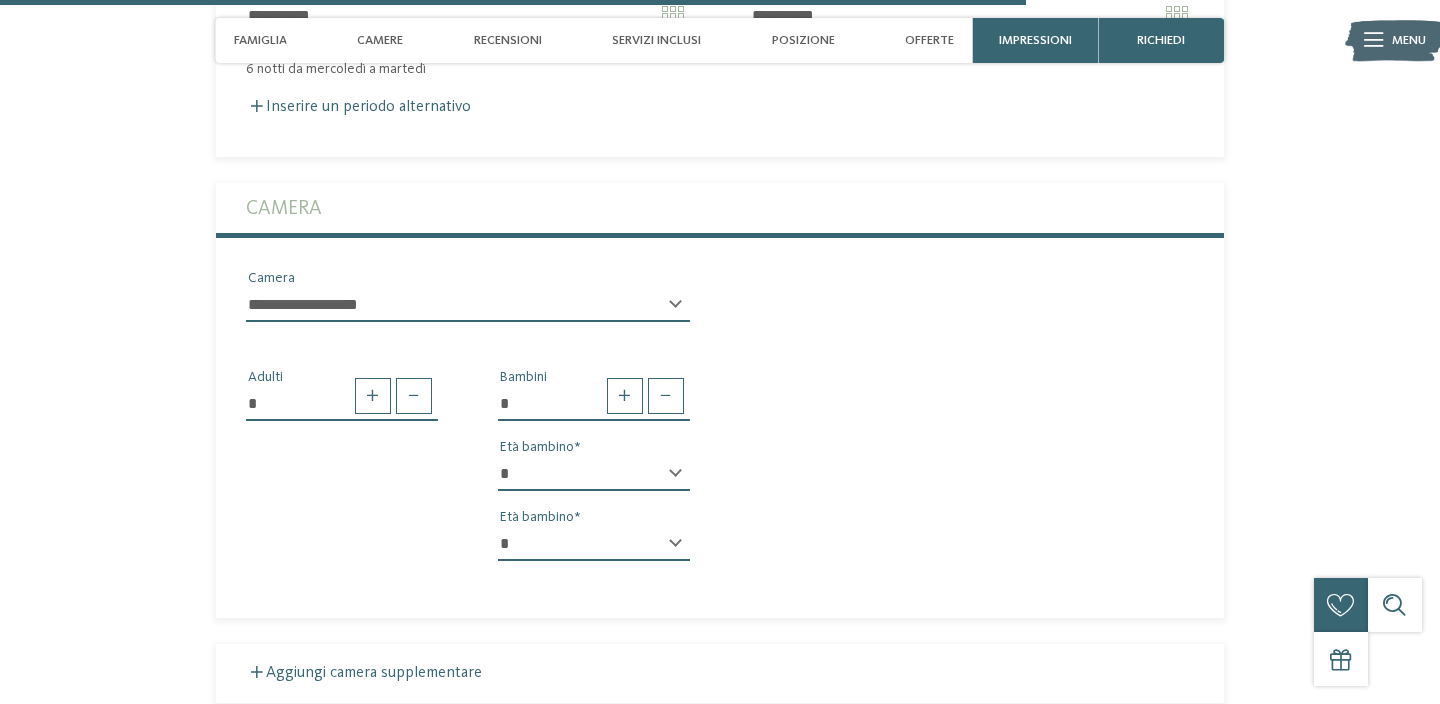 click on "* * * * * * * * * * * ** ** ** ** ** ** ** **     Età bambino" at bounding box center (594, 482) 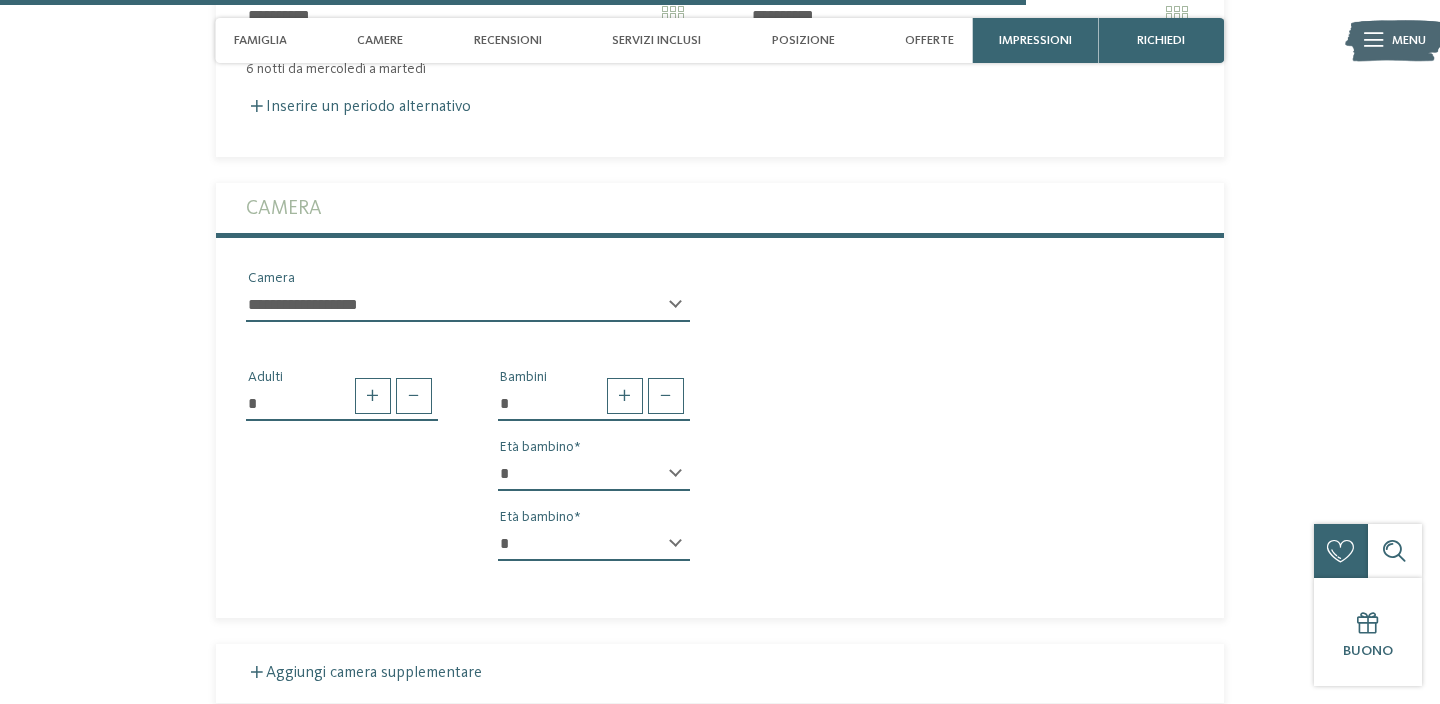 select on "*" 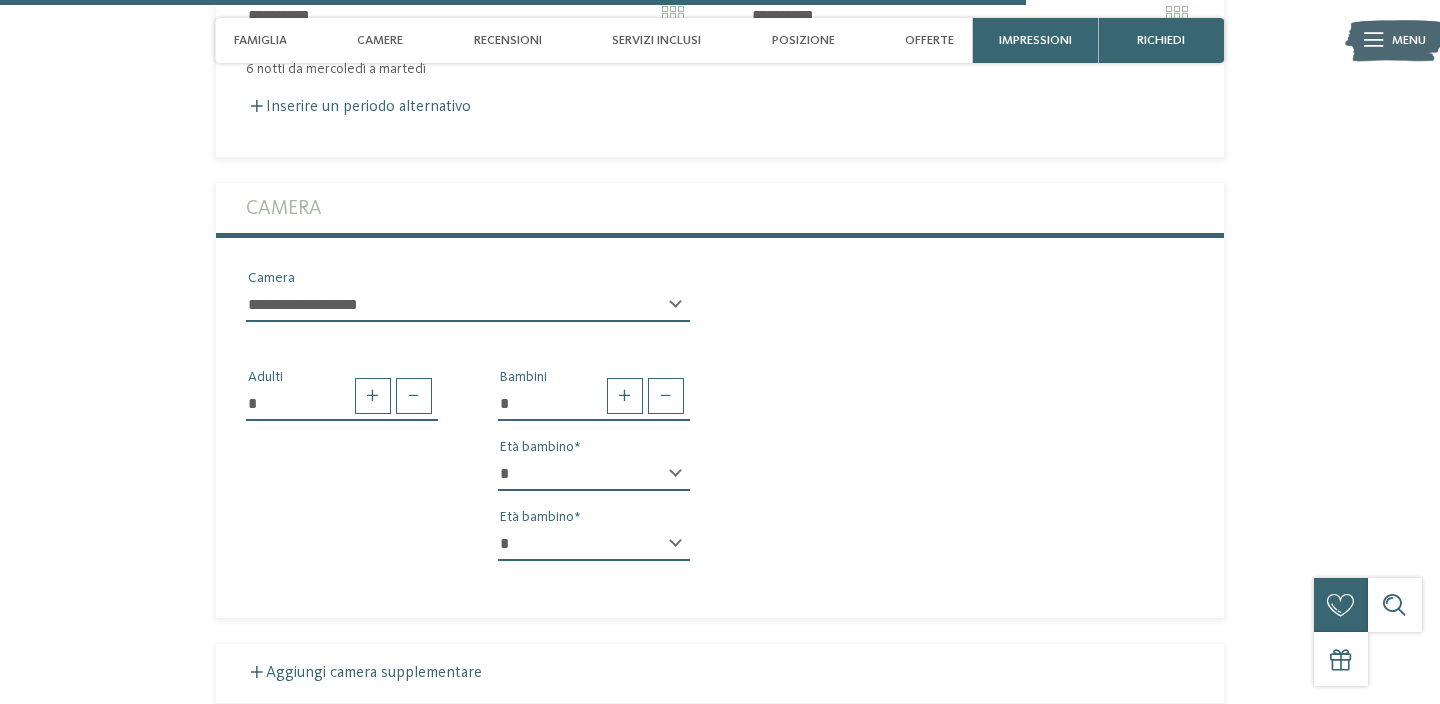 click on "* * * * * * * * * * * ** ** ** ** ** ** ** **" at bounding box center (594, 544) 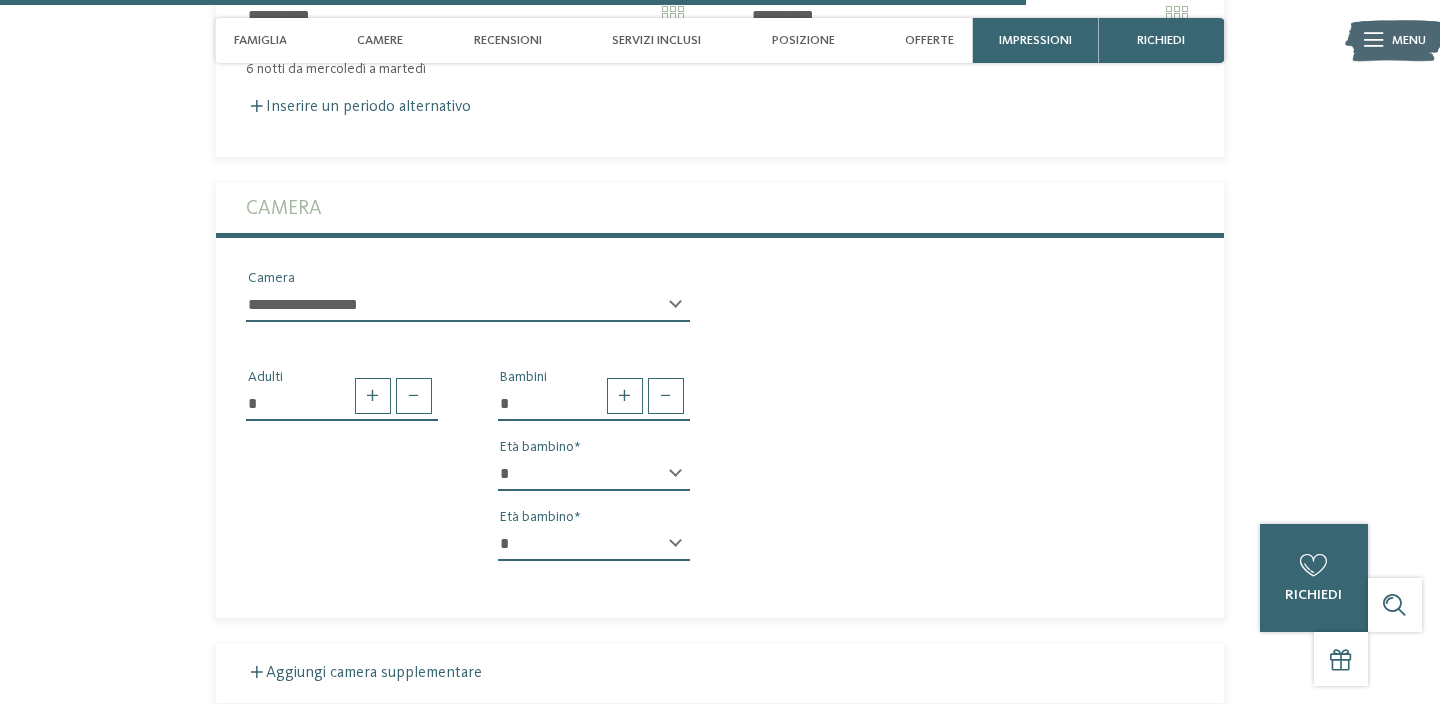 select on "**" 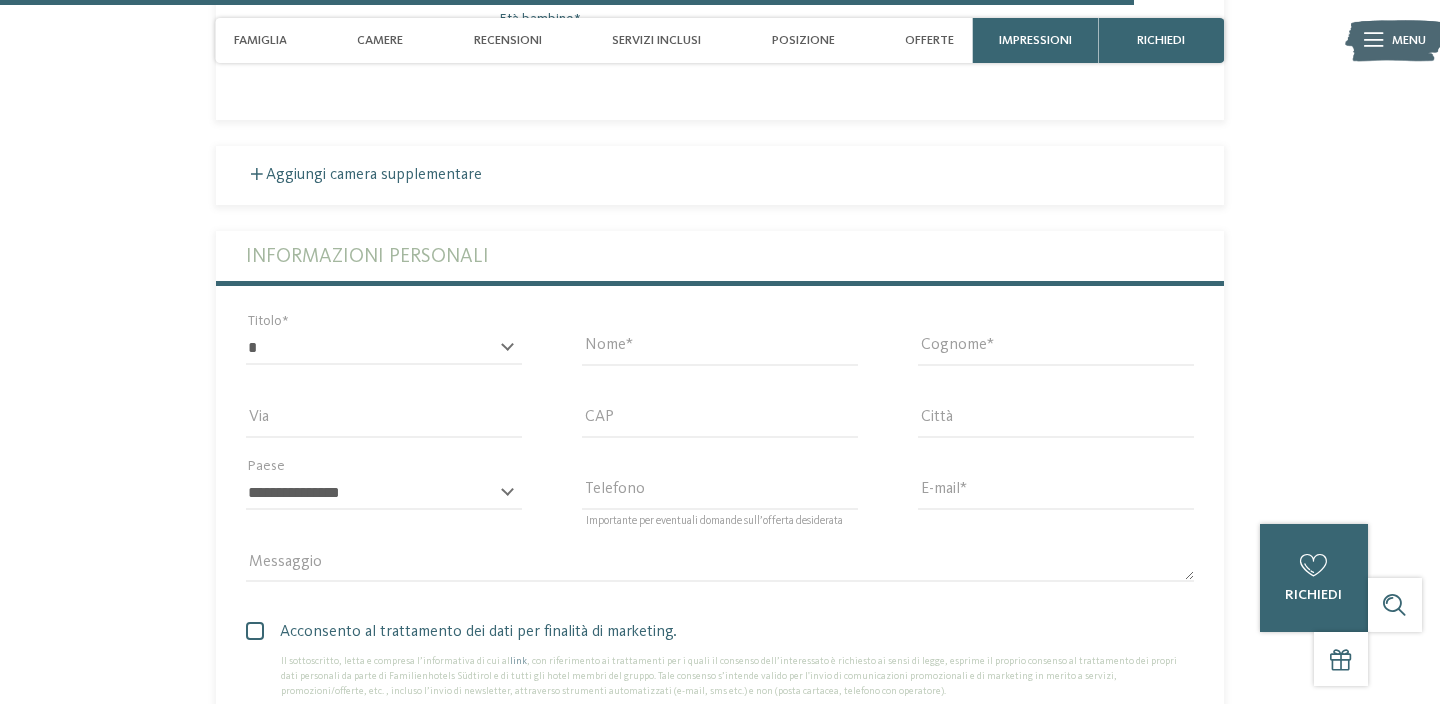 scroll, scrollTop: 4470, scrollLeft: 0, axis: vertical 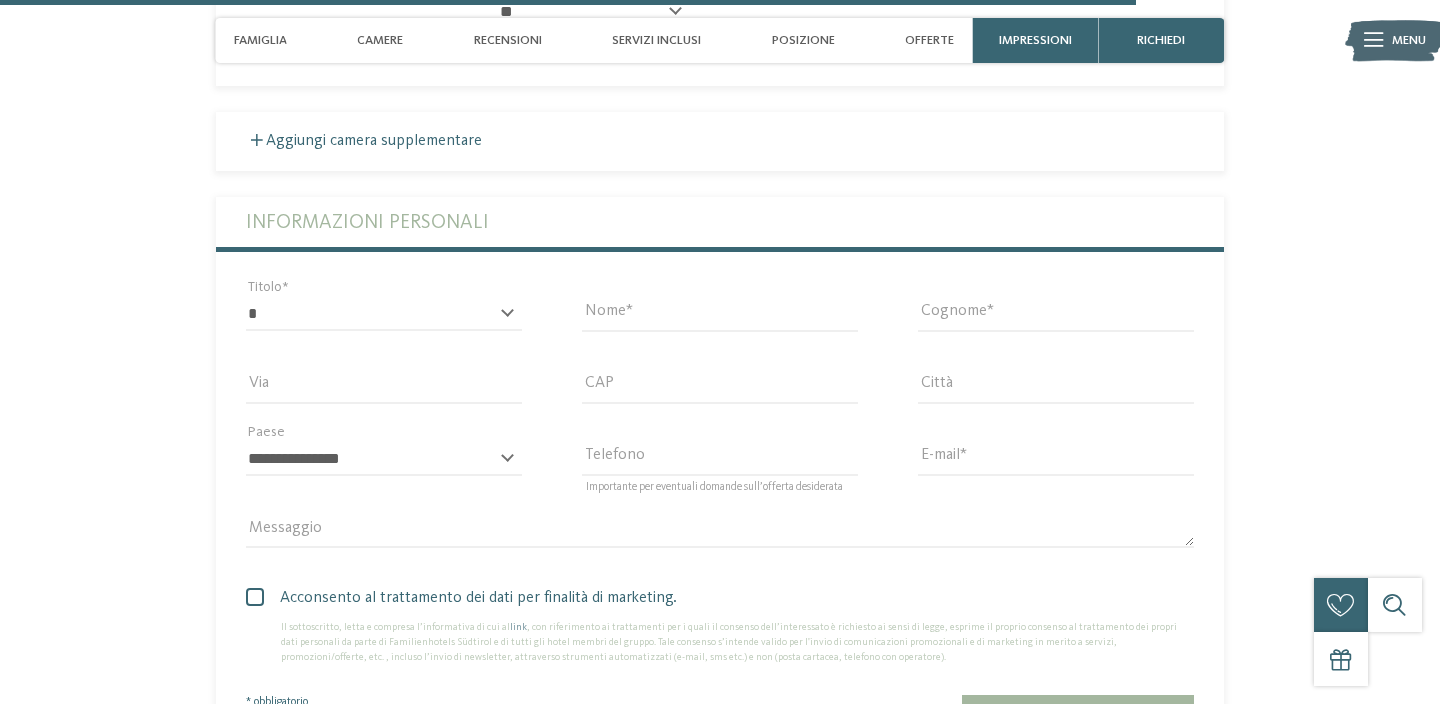 click on "* ****** ******* ******** ******
Titolo" at bounding box center [384, 323] 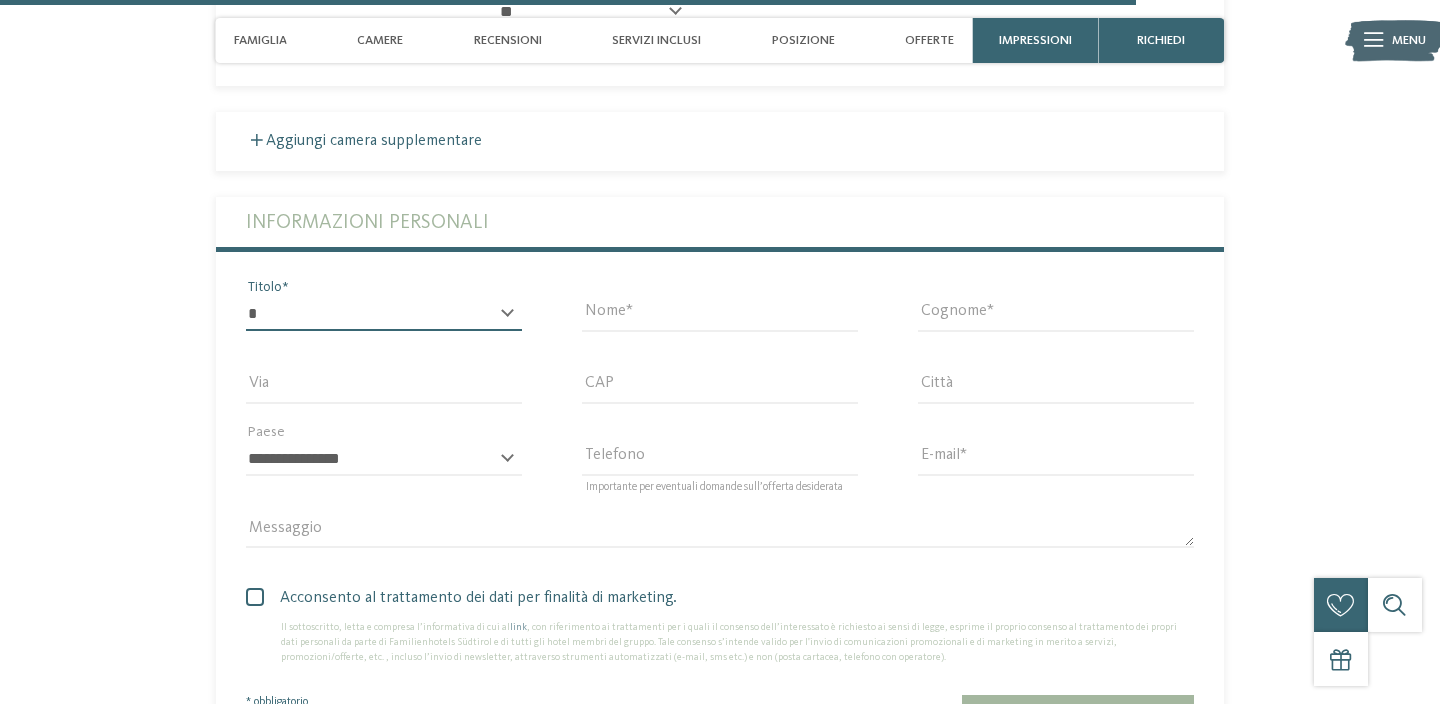 click on "* ****** ******* ******** ******" at bounding box center [384, 314] 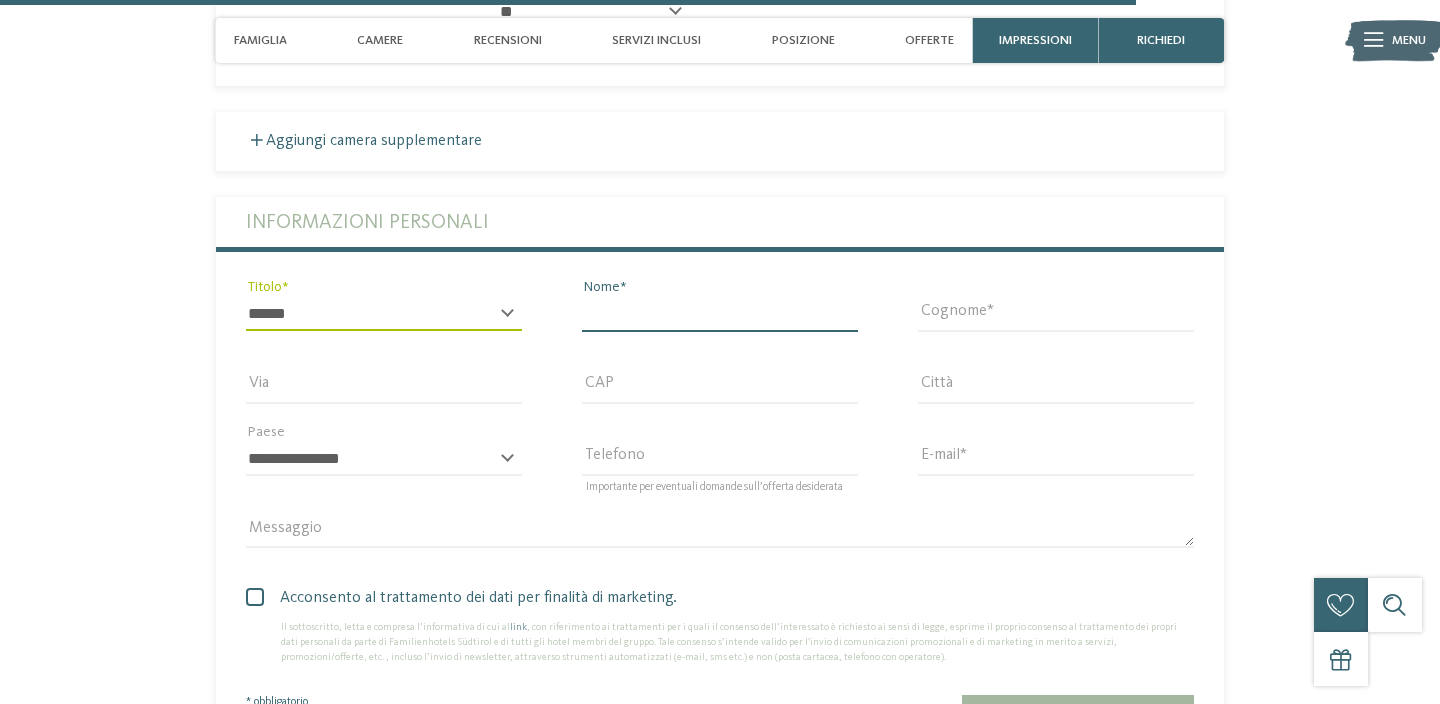 click on "Nome" at bounding box center [720, 314] 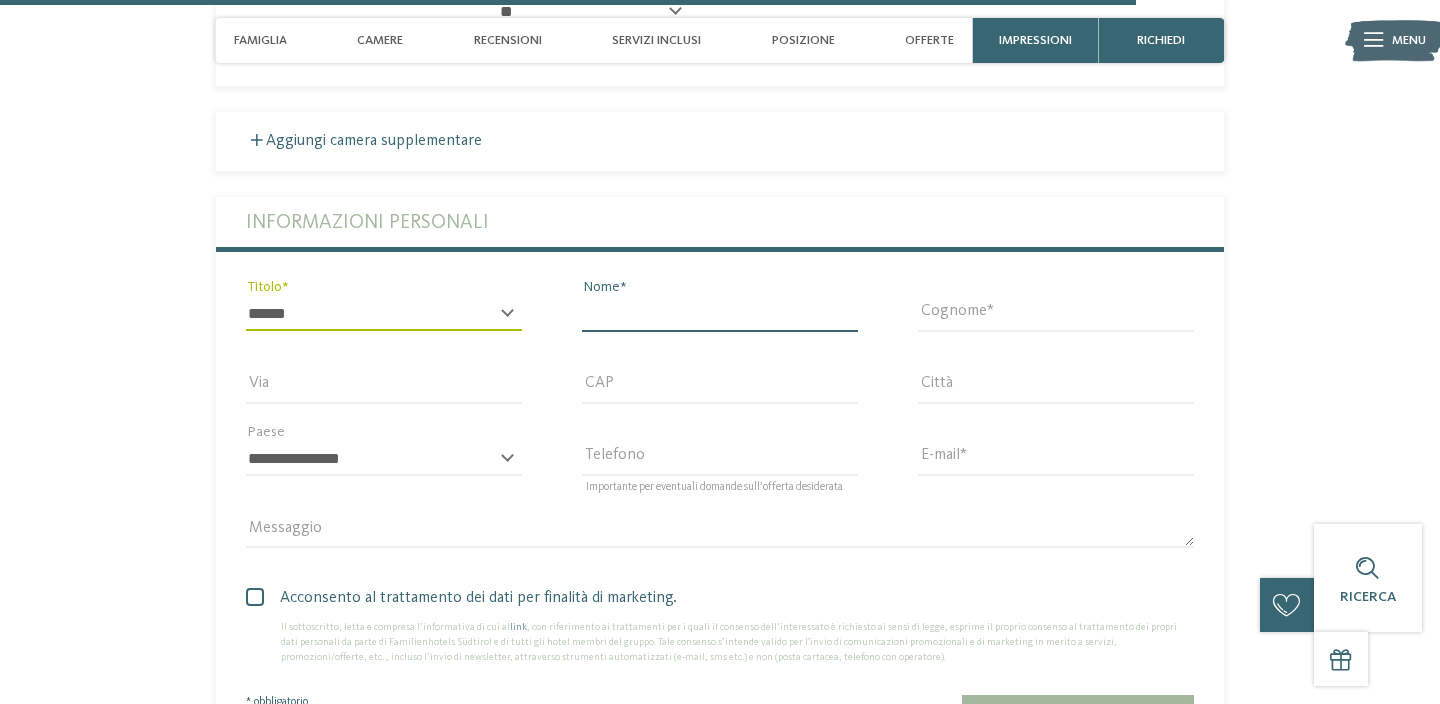 type on "*********" 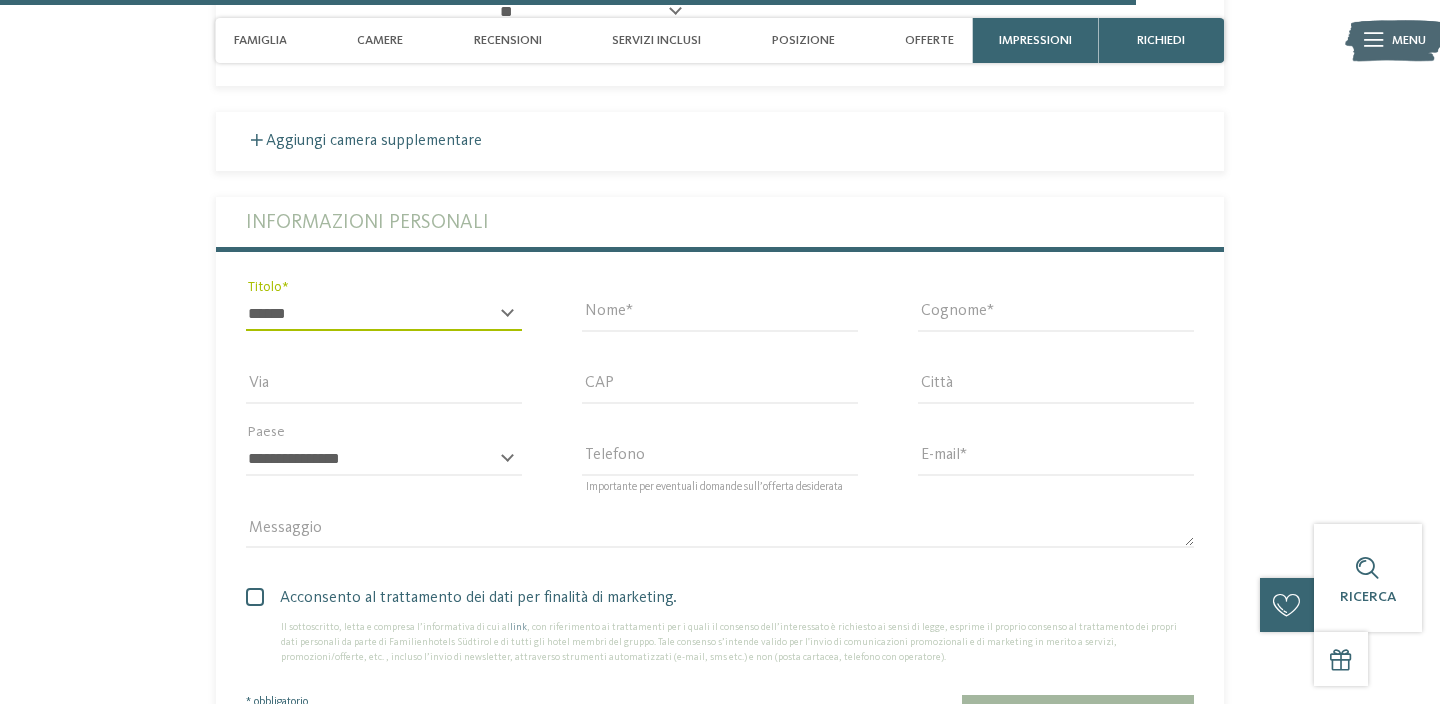 type on "********" 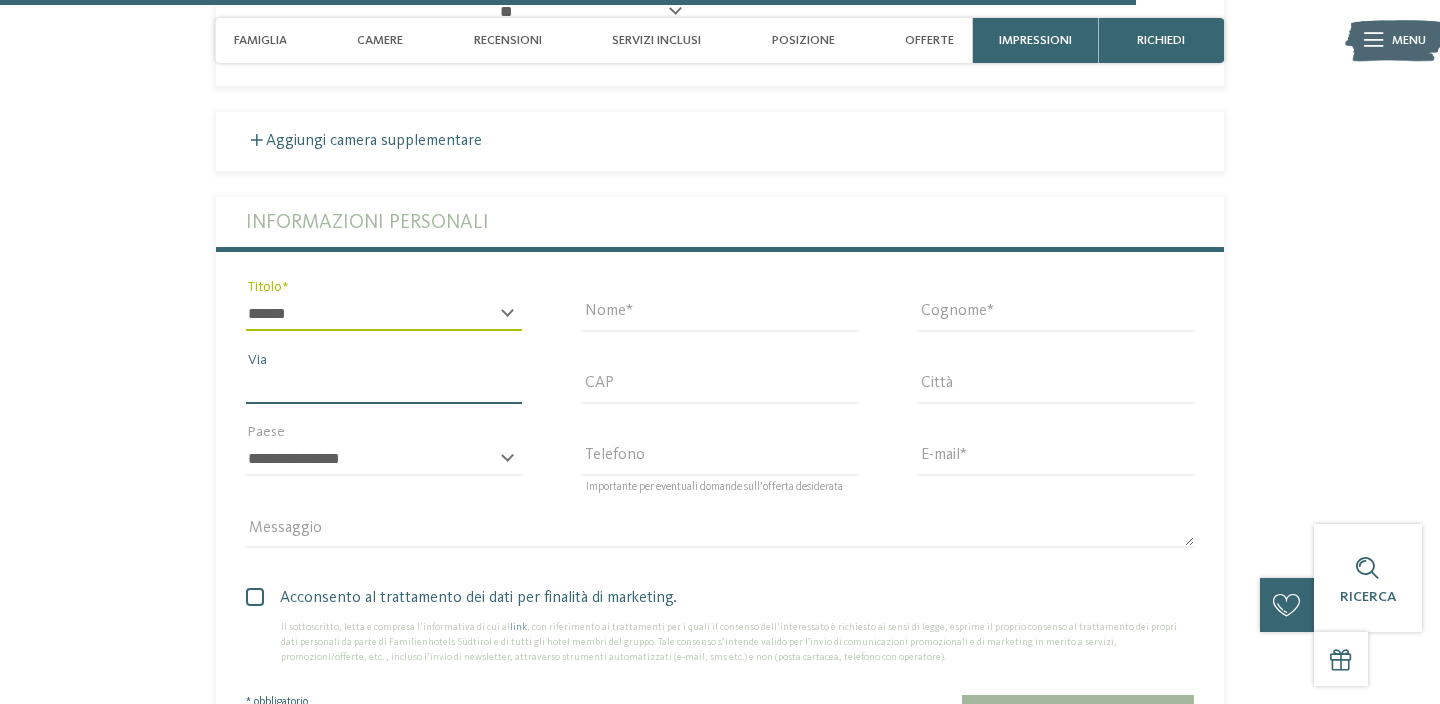 type on "********" 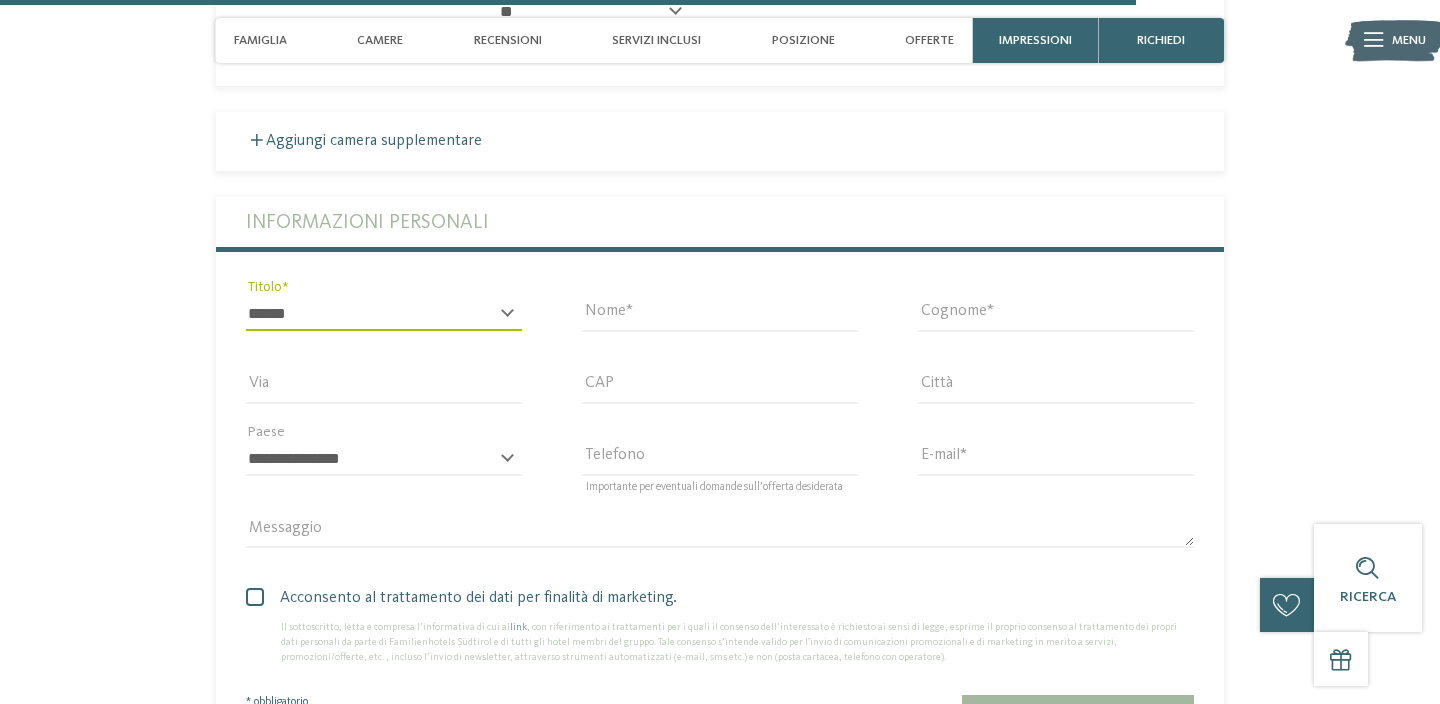 type on "*****" 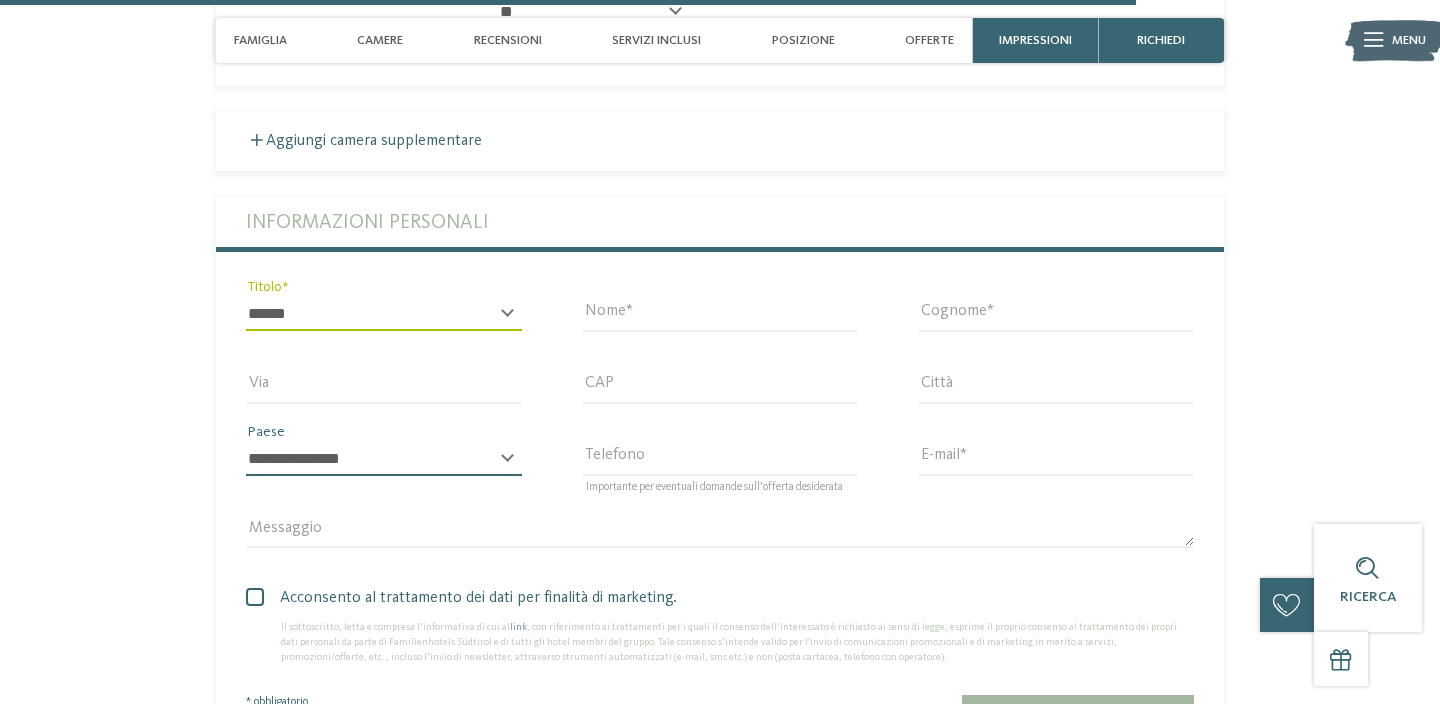 select on "**" 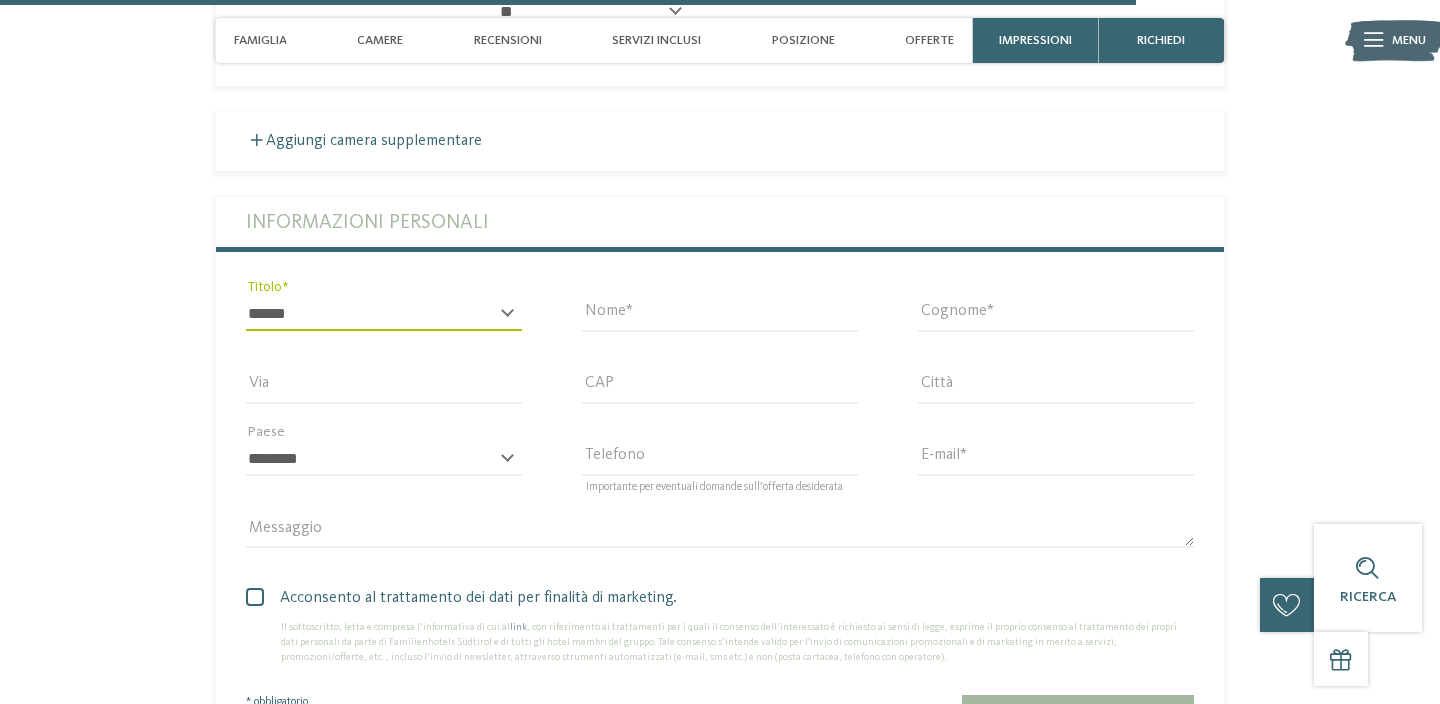 type on "**********" 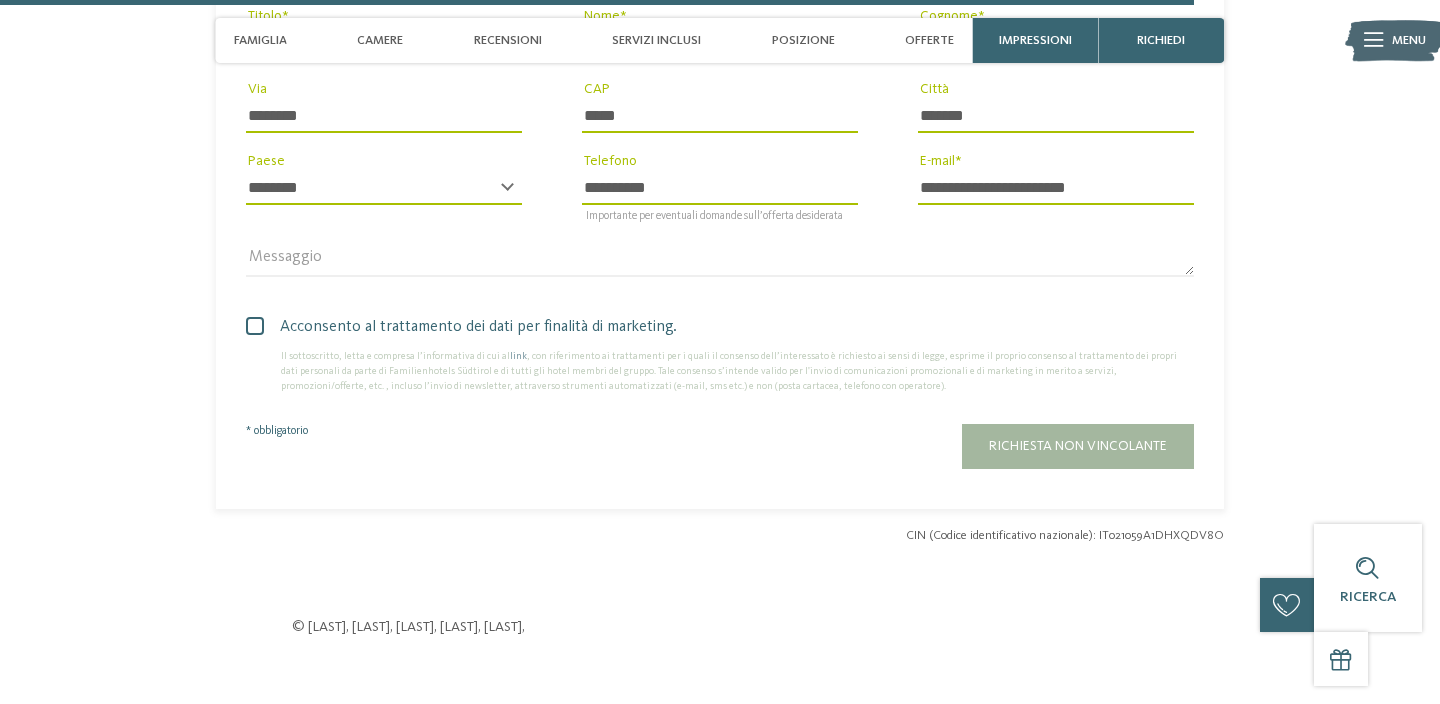 scroll, scrollTop: 4768, scrollLeft: 0, axis: vertical 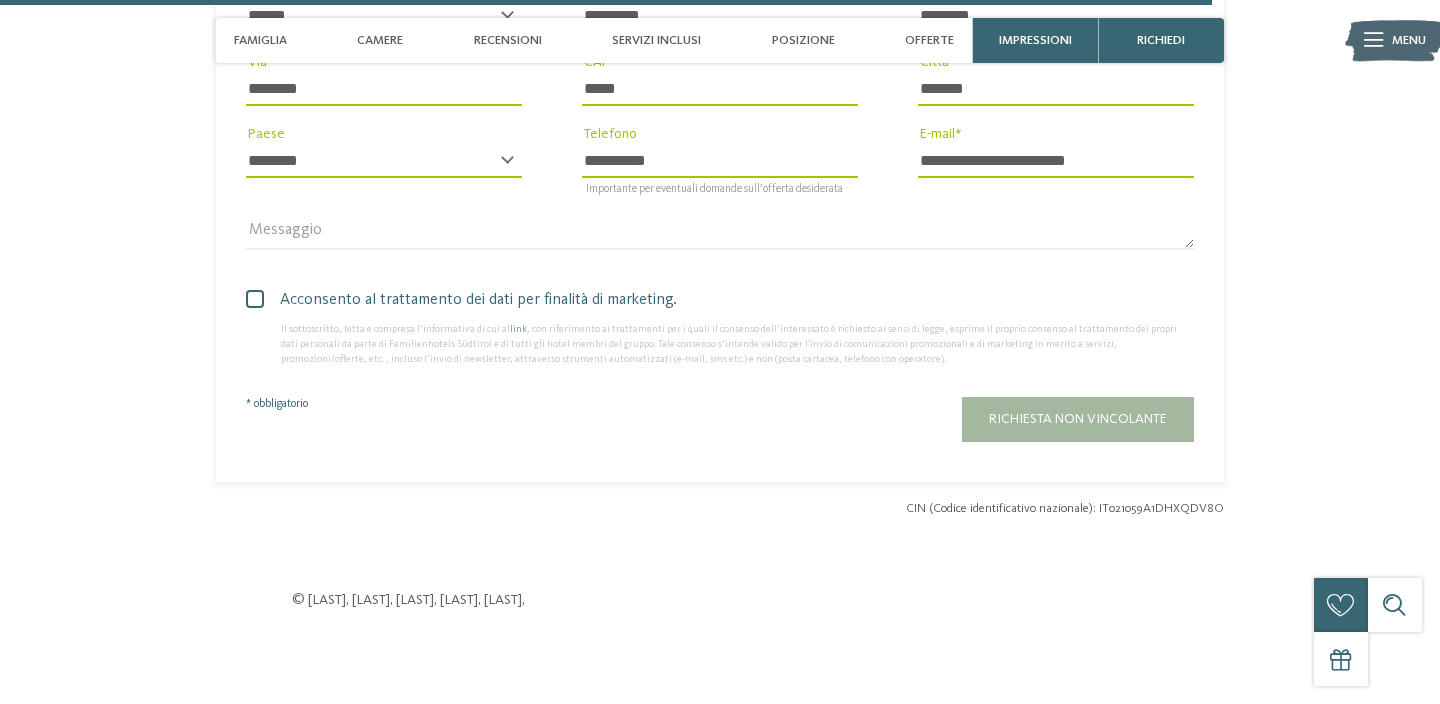 click at bounding box center (255, 299) 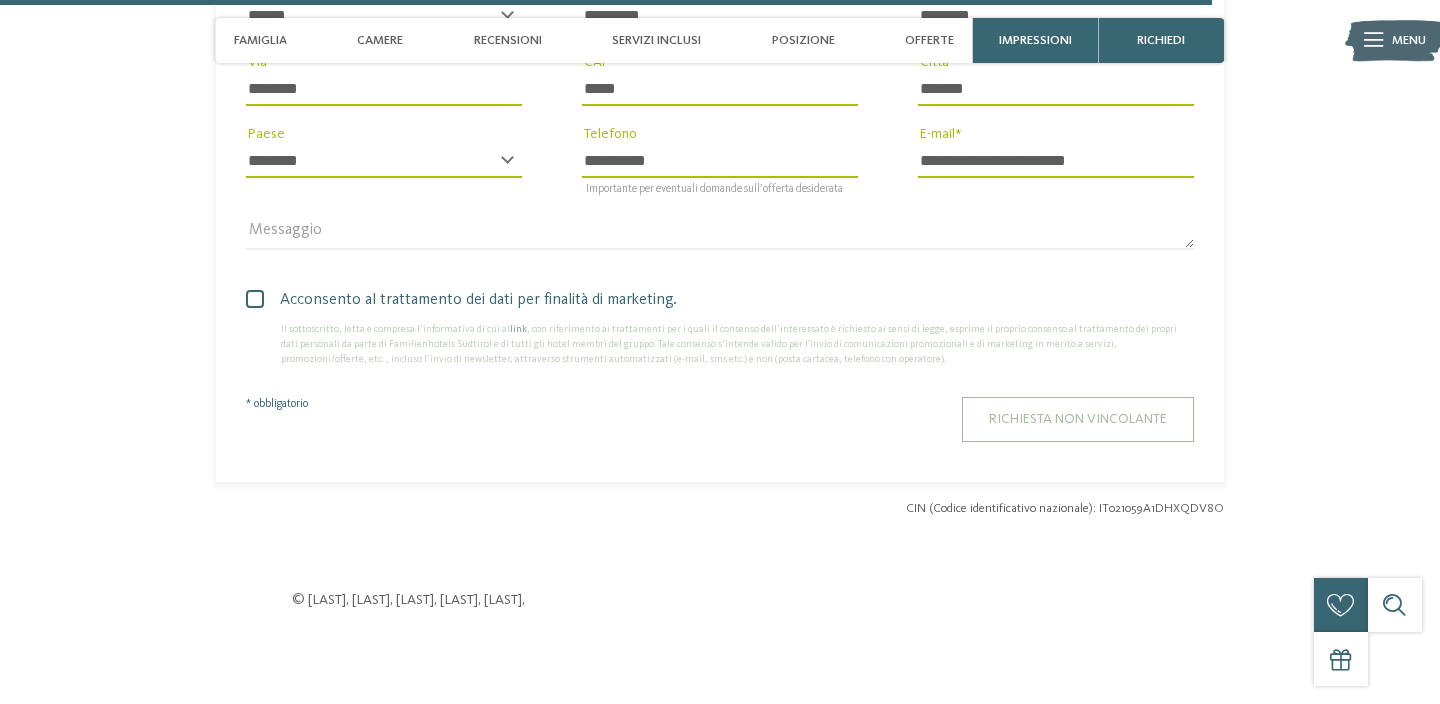 click on "Richiesta non vincolante" at bounding box center (1078, 419) 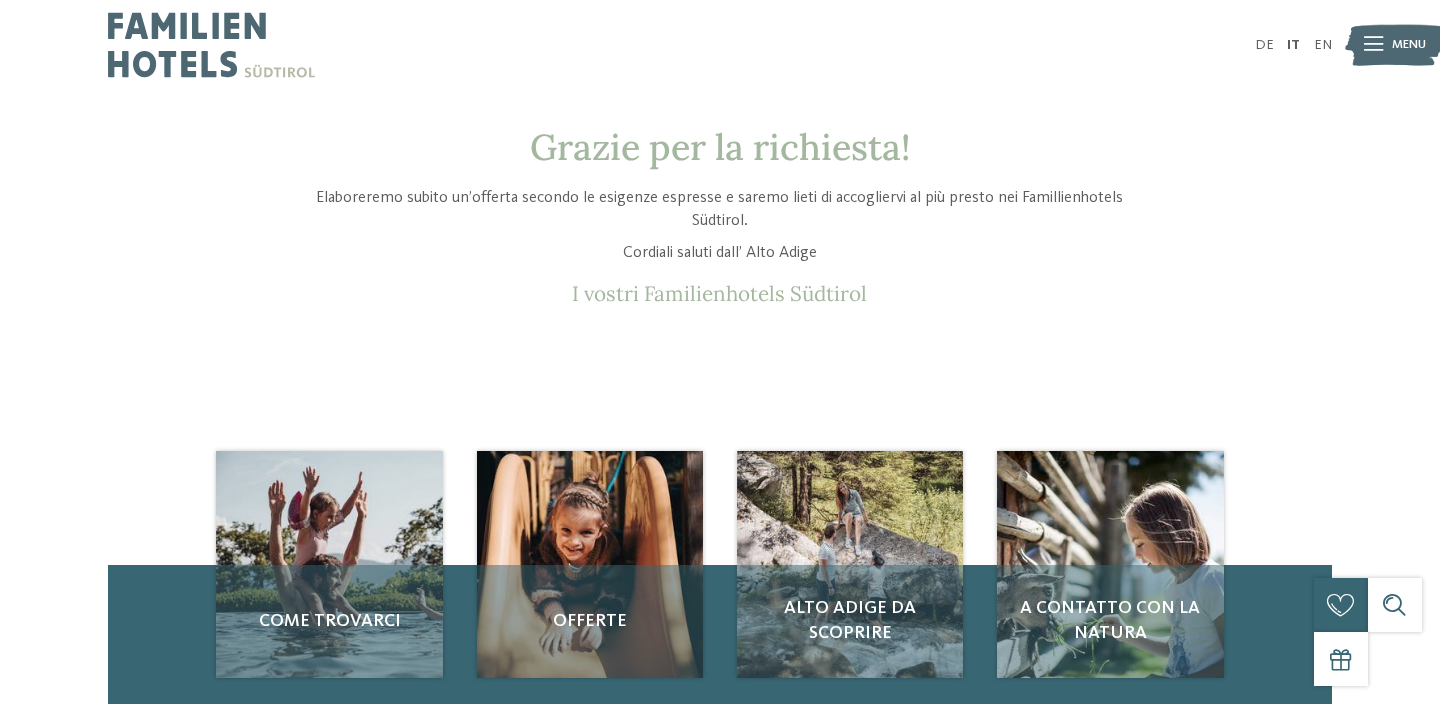 scroll, scrollTop: 0, scrollLeft: 0, axis: both 